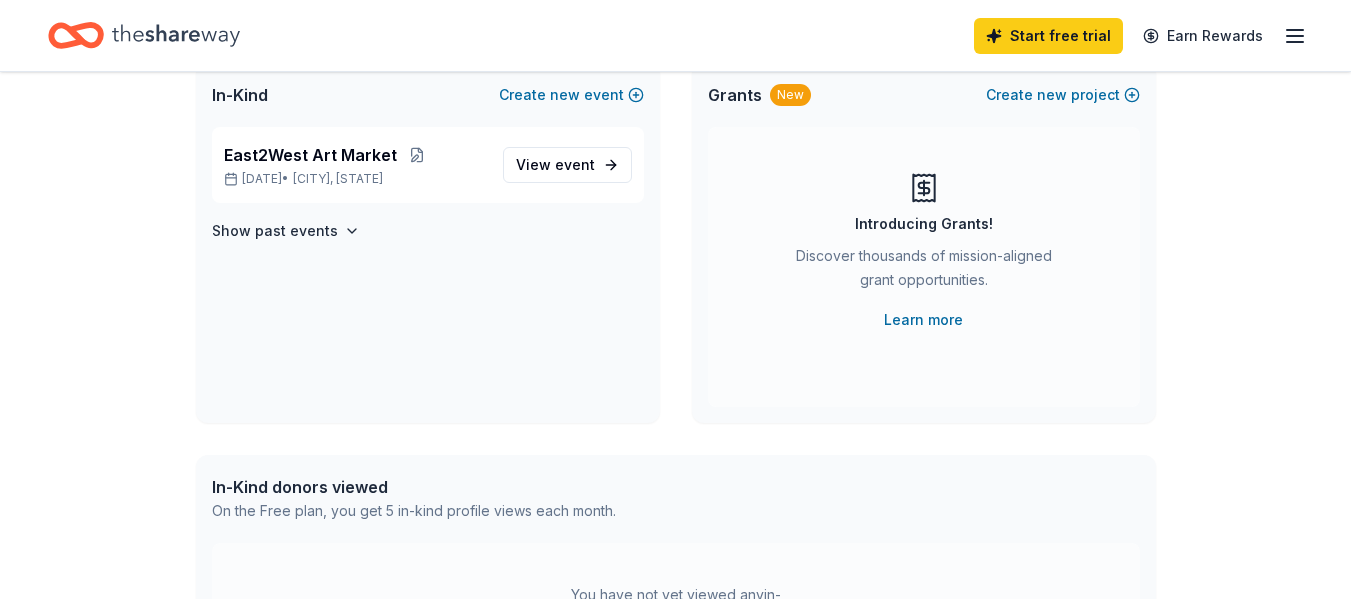 scroll, scrollTop: 45, scrollLeft: 0, axis: vertical 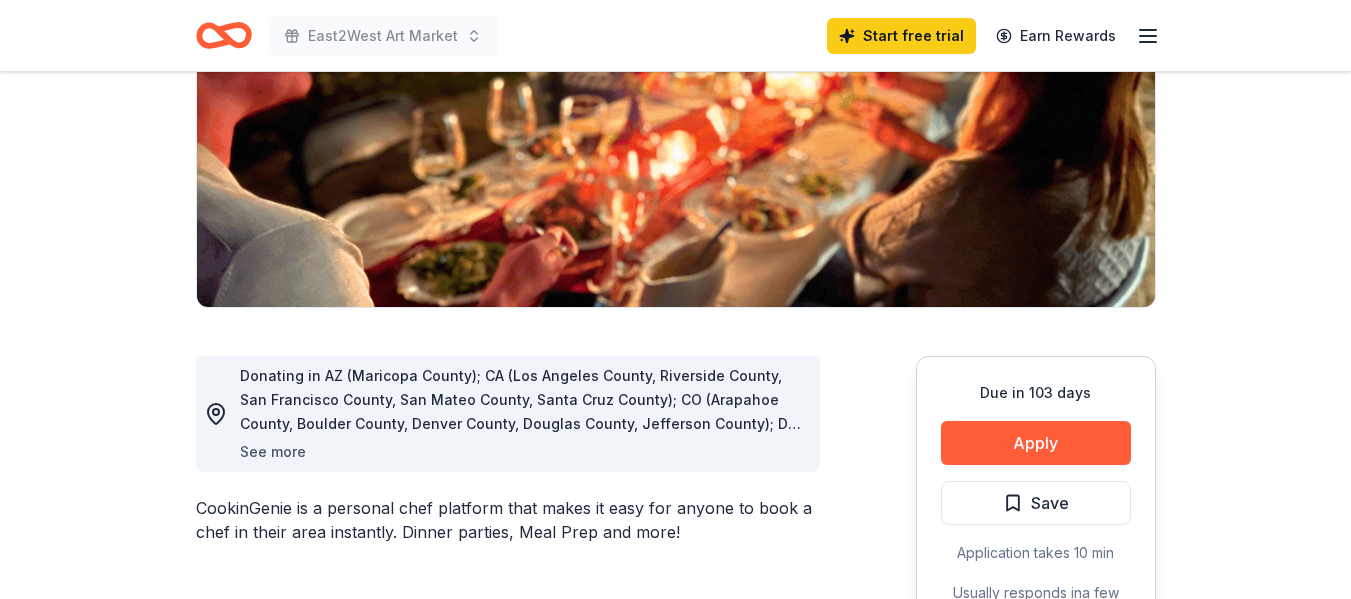 click on "See more" at bounding box center [273, 452] 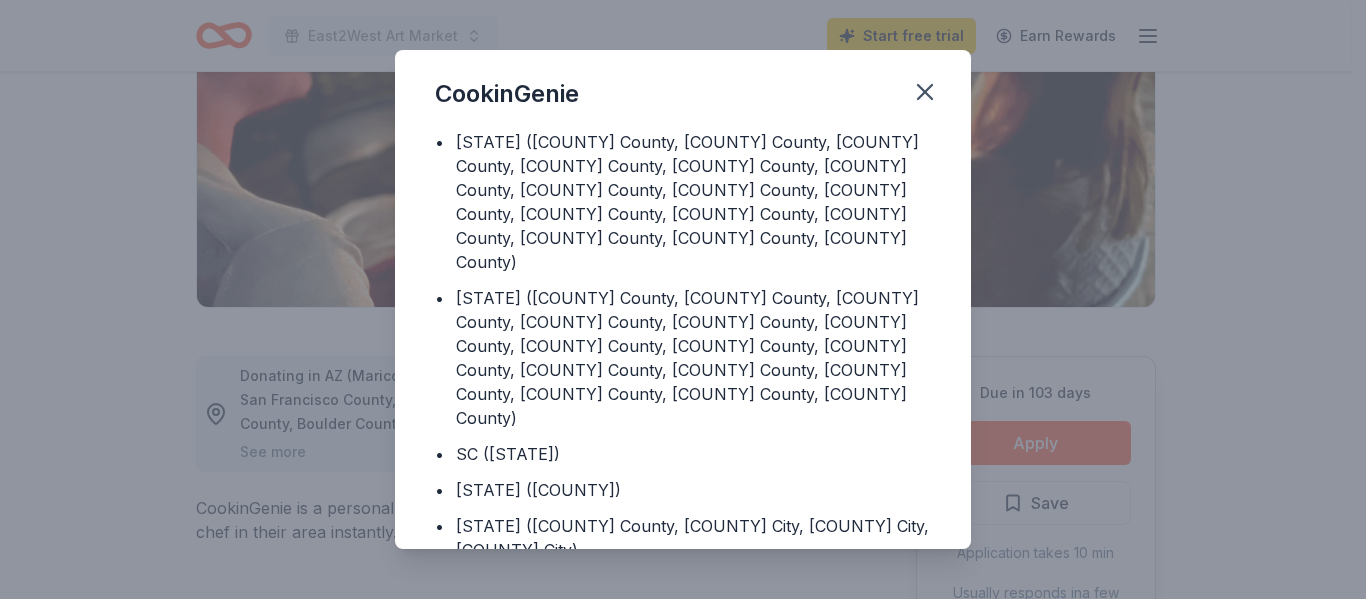 scroll, scrollTop: 298, scrollLeft: 0, axis: vertical 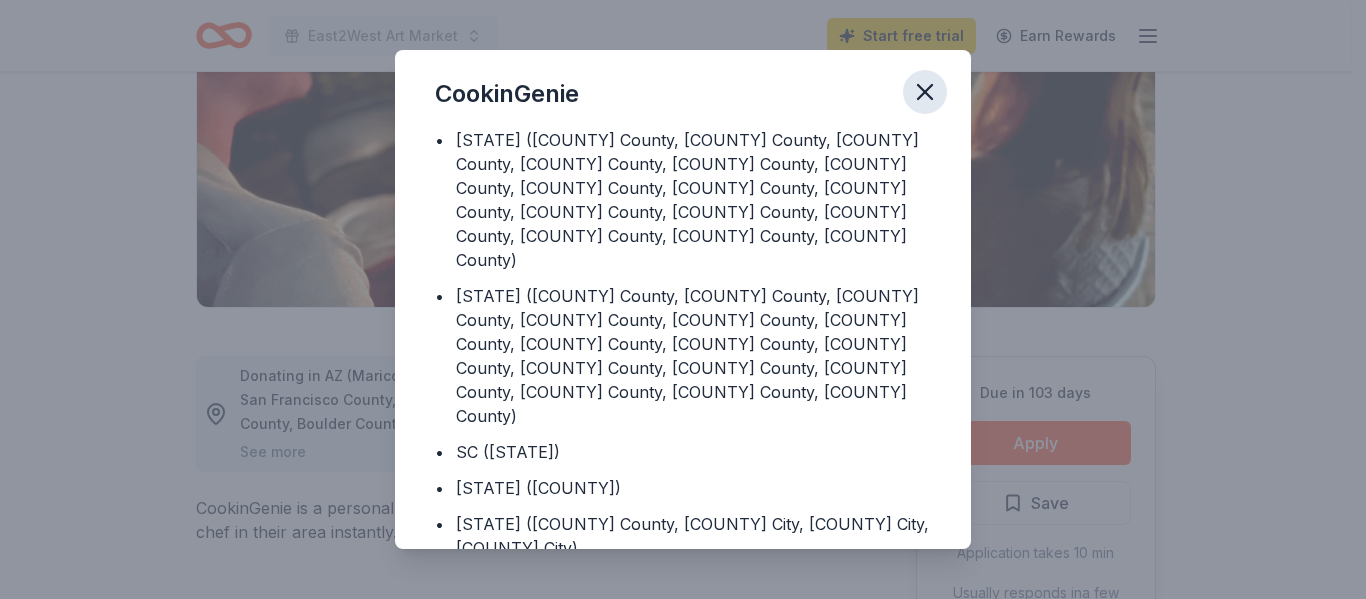 click 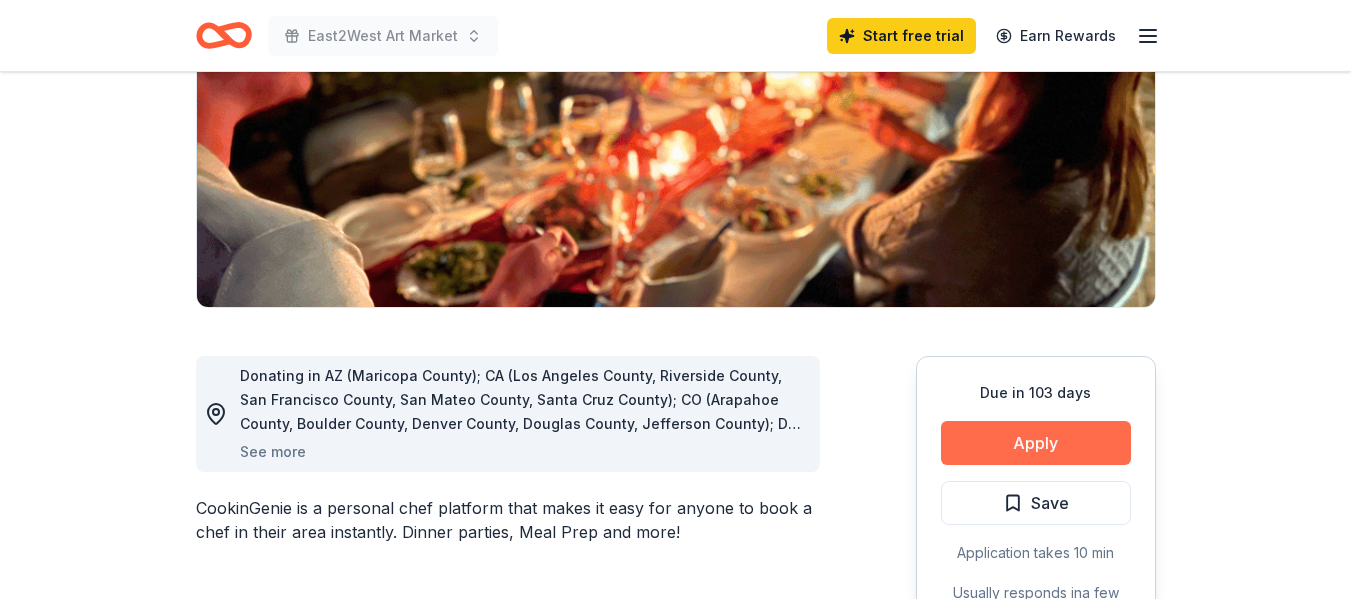 click on "Apply" at bounding box center (1036, 443) 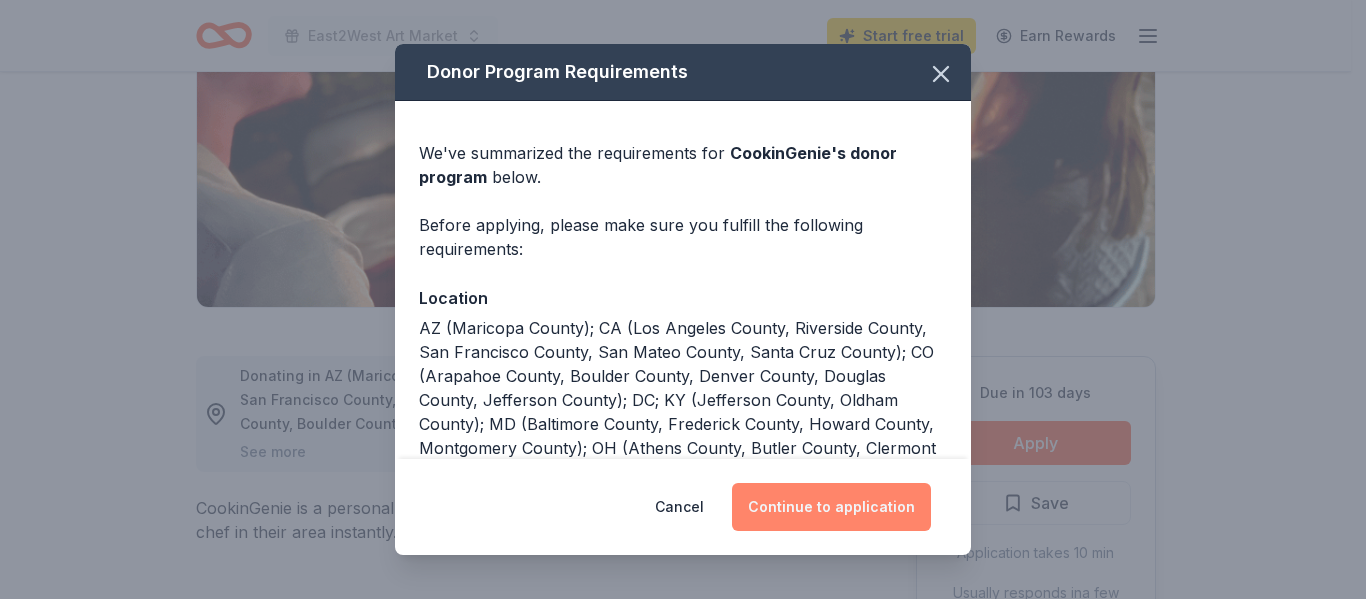 click on "Continue to application" at bounding box center (831, 507) 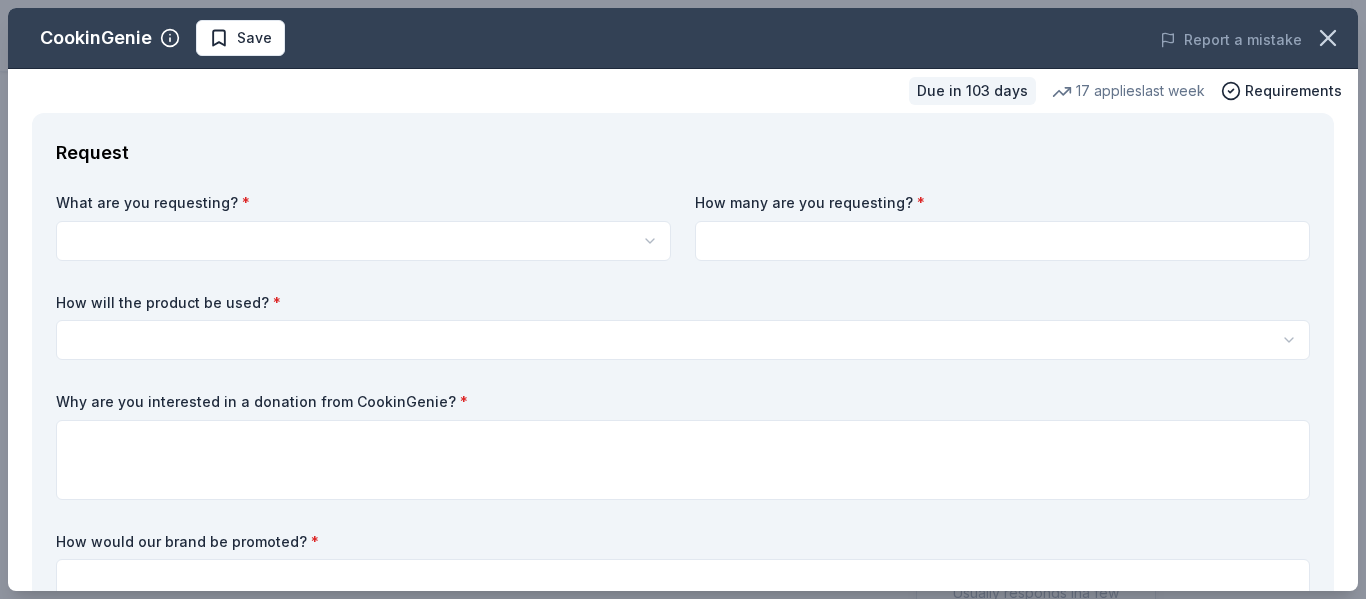 scroll, scrollTop: 0, scrollLeft: 0, axis: both 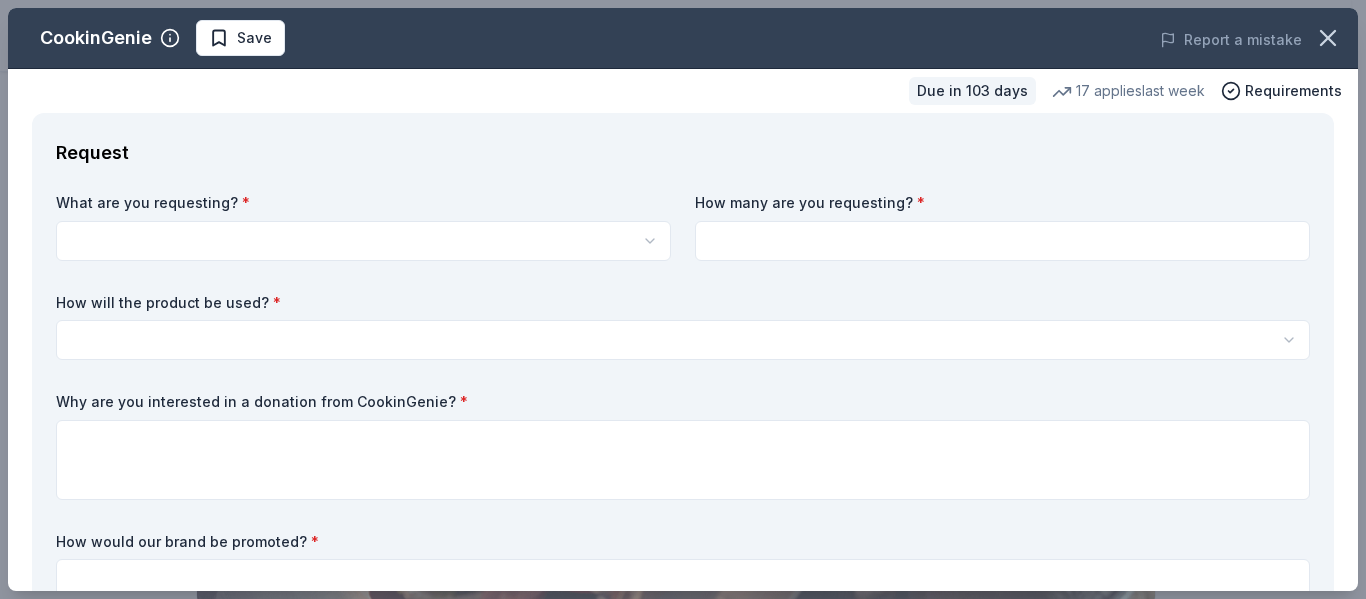 click on "East2West Art Market Start free  trial Earn Rewards Due in [DAYS] days Share CookinGenie 5.0 • 5  reviews 17   applies  last week approval rate donation value Share See more CookinGenie is a personal chef platform that makes it easy for anyone to book a chef in their area instantly. Dinner parties, Meal Prep and more! What they donate One $[PRICE] gift card Auction & raffle   You may receive donations every   3 months Who they donate to CookinGenie  hasn ' t listed any preferences or eligibility criteria. Due in [DAYS] days Apply Save Application takes 10 min Usually responds in  a few days Updated  6 days  ago Report a mistake approval rate 20 % approved 30 % declined 50 % no response donation value (average) 20% 70% 0% 10% $[PRICE] - $[PRICE] $[PRICE] - $[PRICE] $[PRICE] - $[PRICE] $[PRICE] - $[PRICE] Start free Pro trial to view approval rates and average donation values 5.0 • 5  reviews NEXT Village San Francisco July 2025 • Approved They responded quickly and were friendly and easy to communicate with.  We're very pleased with the donation. • 5" at bounding box center [683, 299] 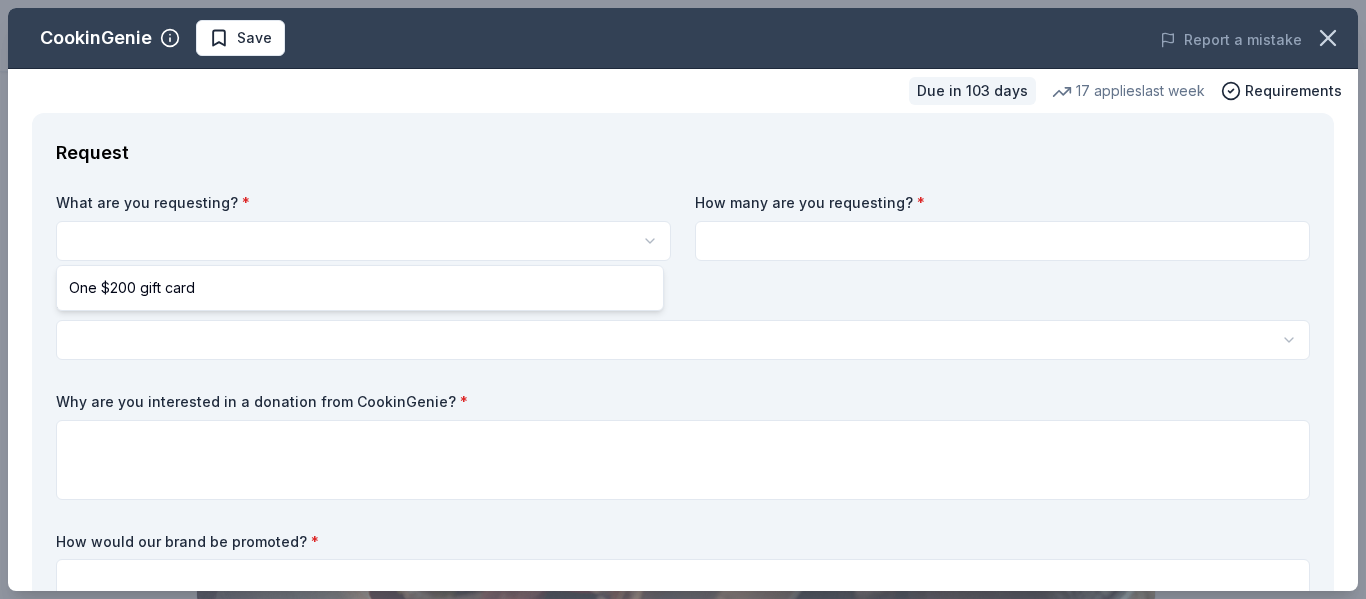select on "One $200 gift card" 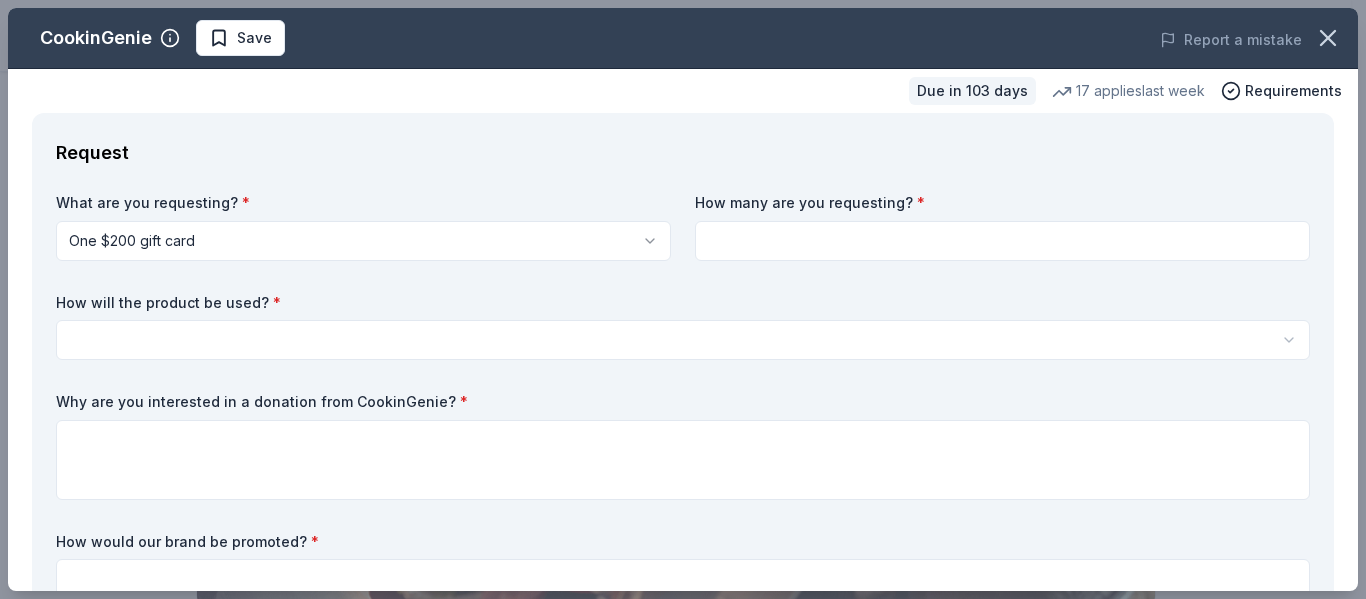 click at bounding box center (1002, 241) 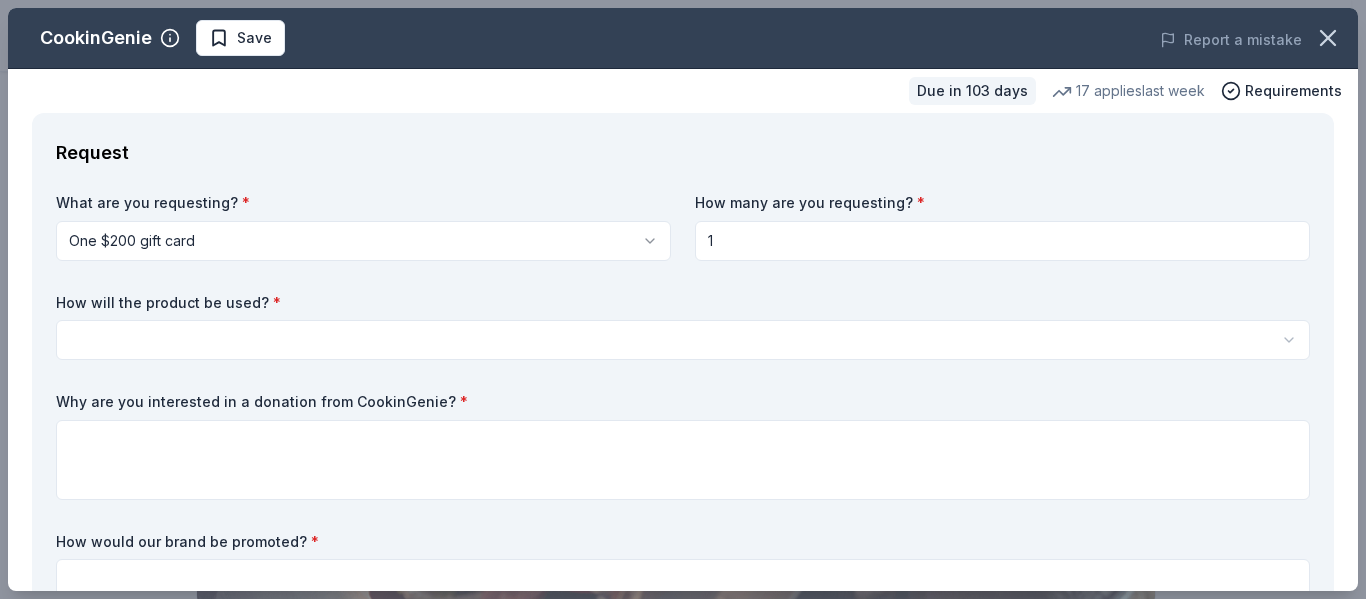 type on "1" 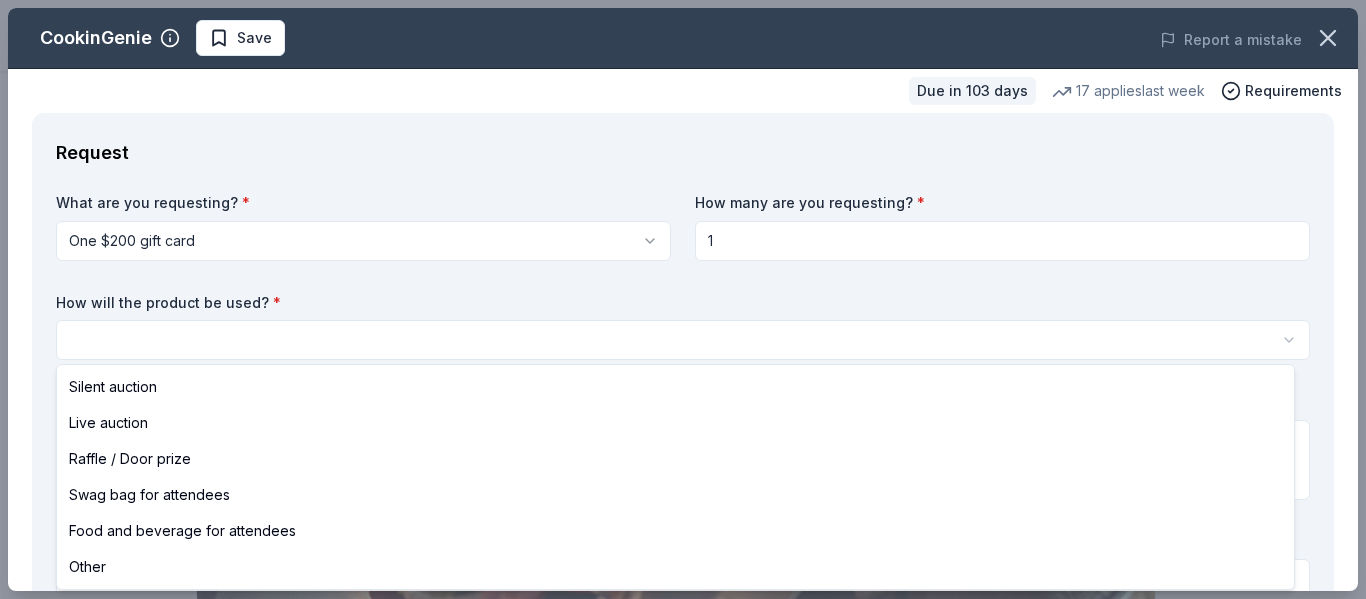 select on "raffleDoorPrize" 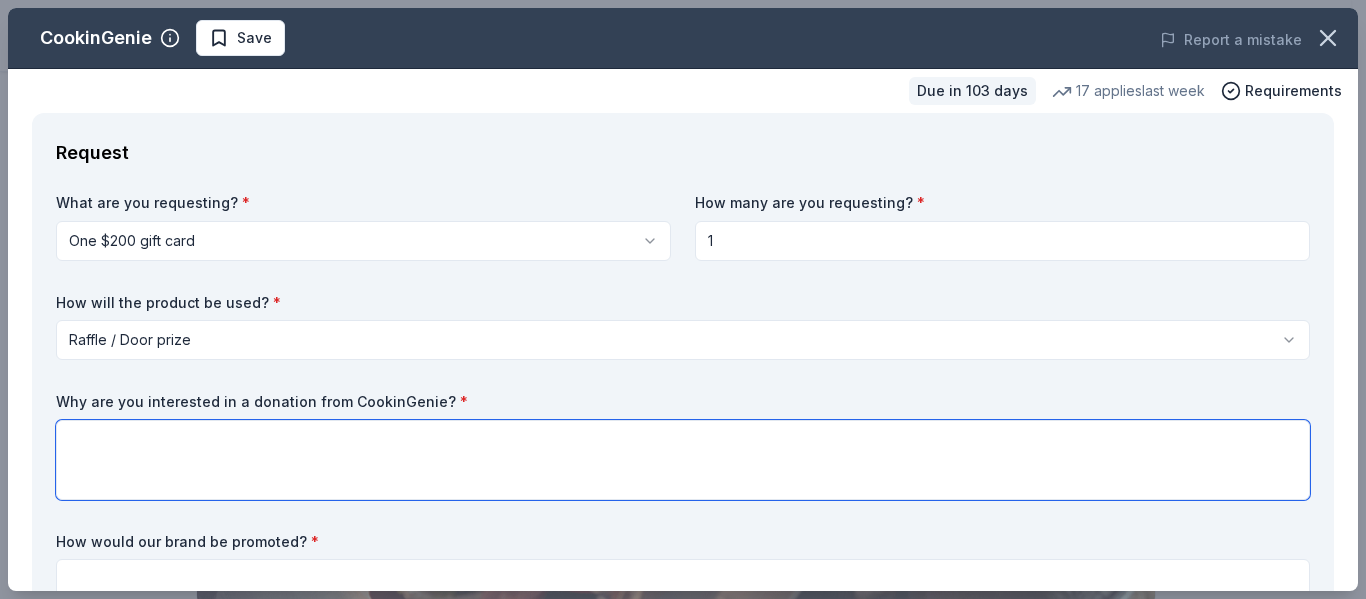click at bounding box center (683, 460) 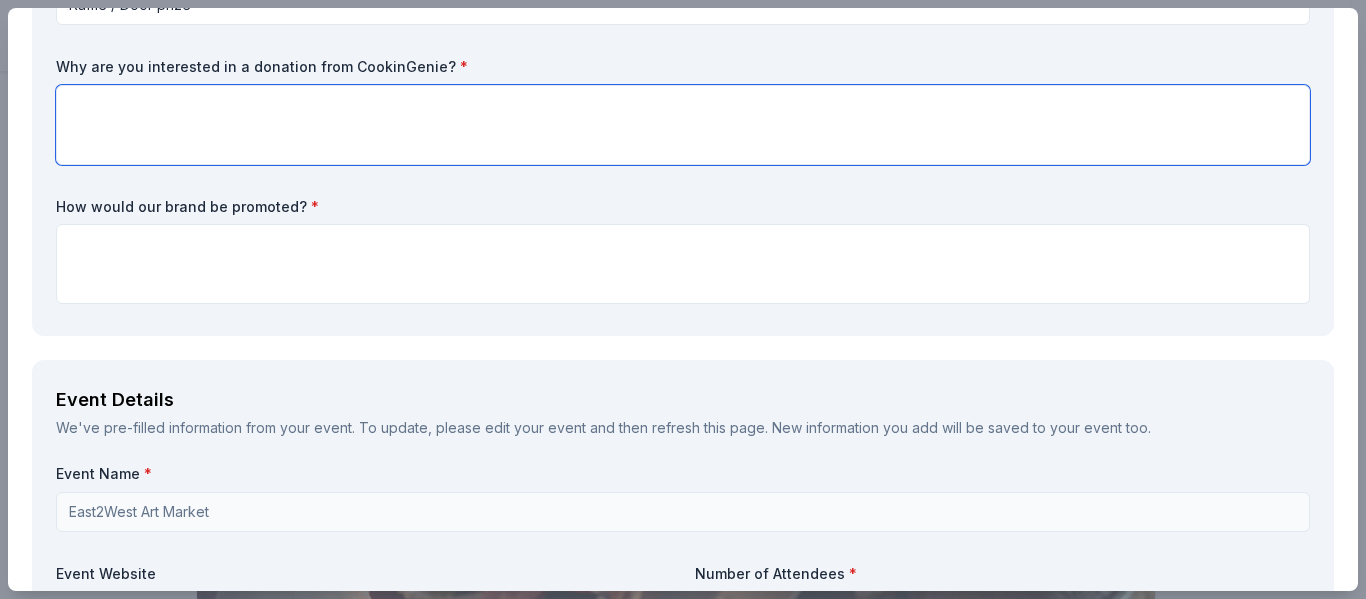 scroll, scrollTop: 300, scrollLeft: 0, axis: vertical 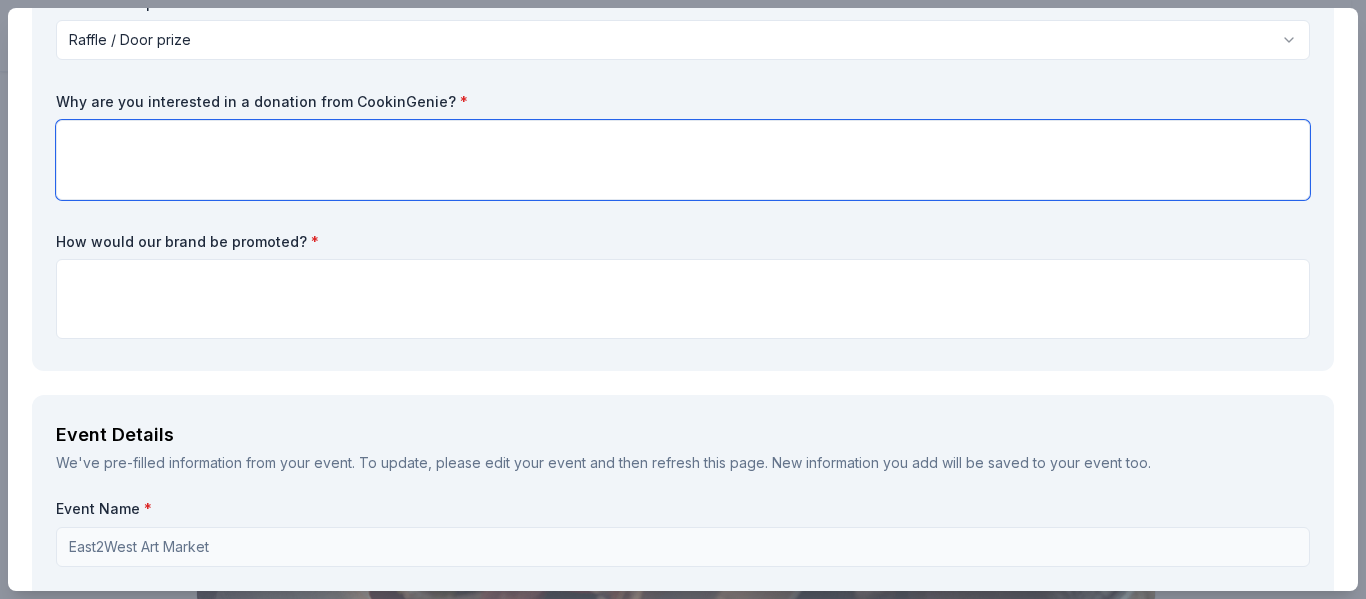 click at bounding box center (683, 160) 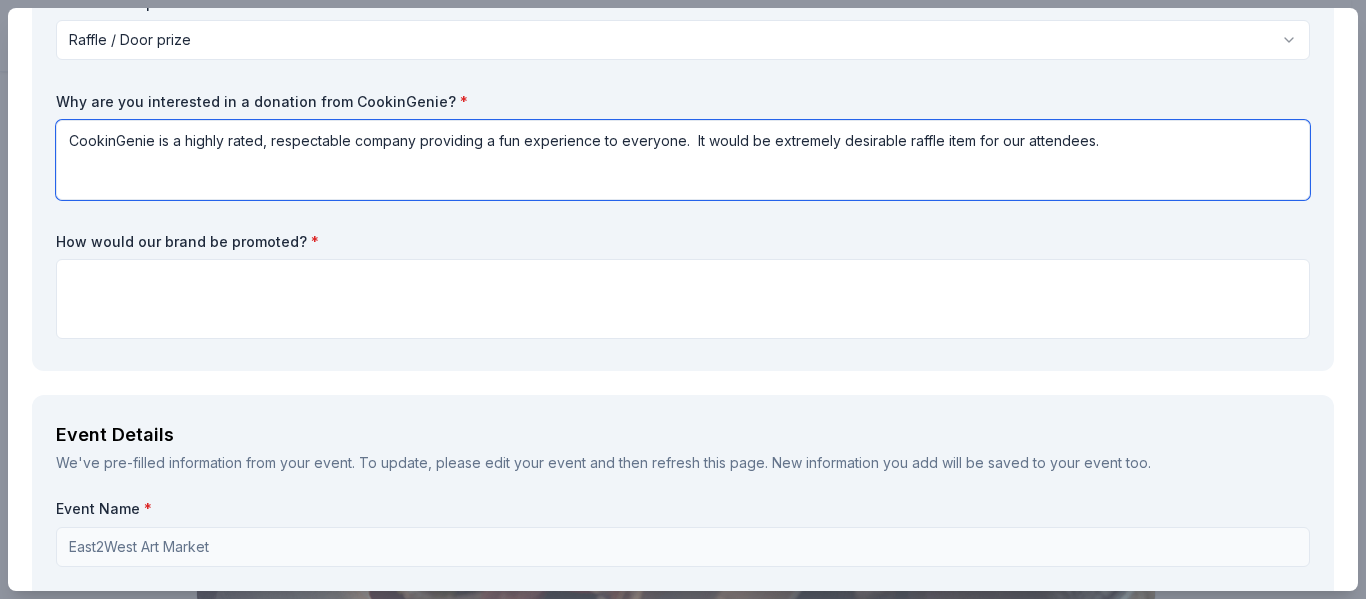 type on "CookinGenie is a highly rated, respectable company providing a fun experience to everyone.  It would be extremely desirable raffle item for our attendees." 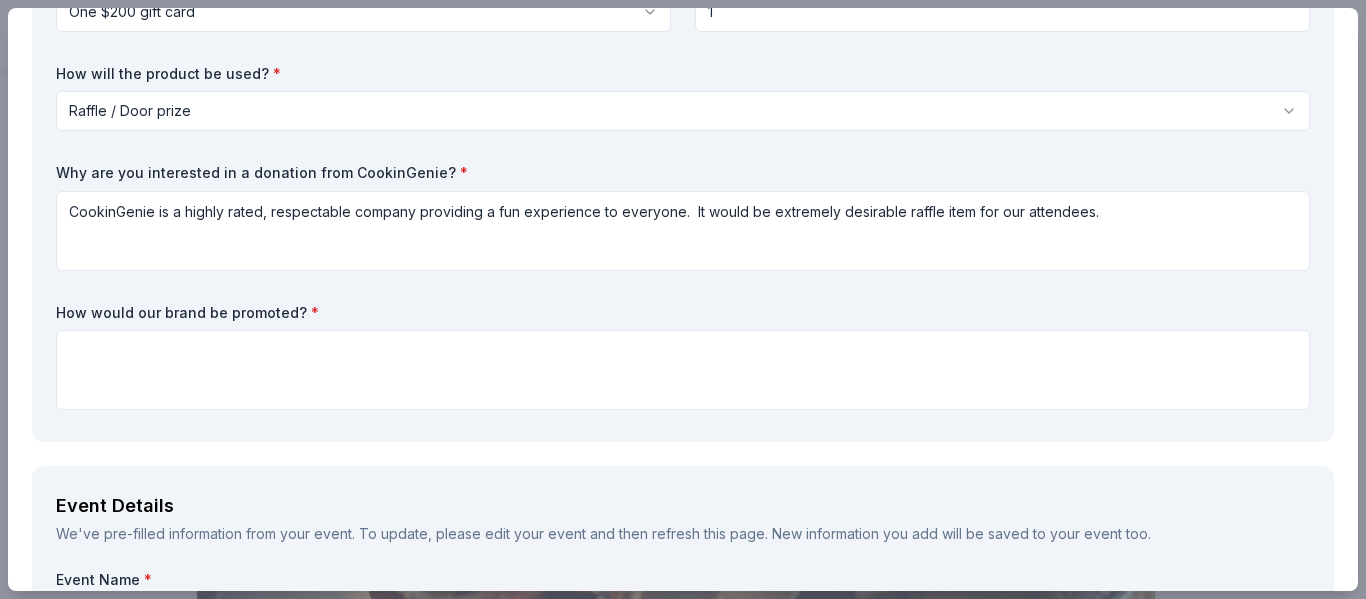 scroll, scrollTop: 322, scrollLeft: 0, axis: vertical 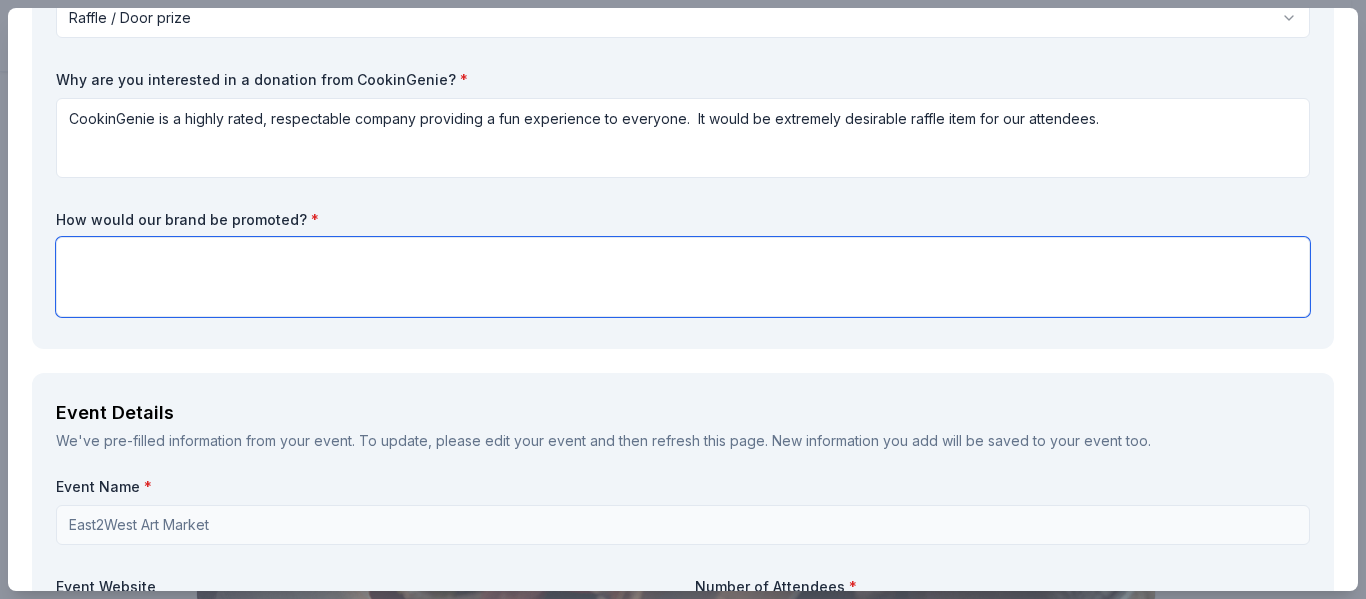 click at bounding box center [683, 277] 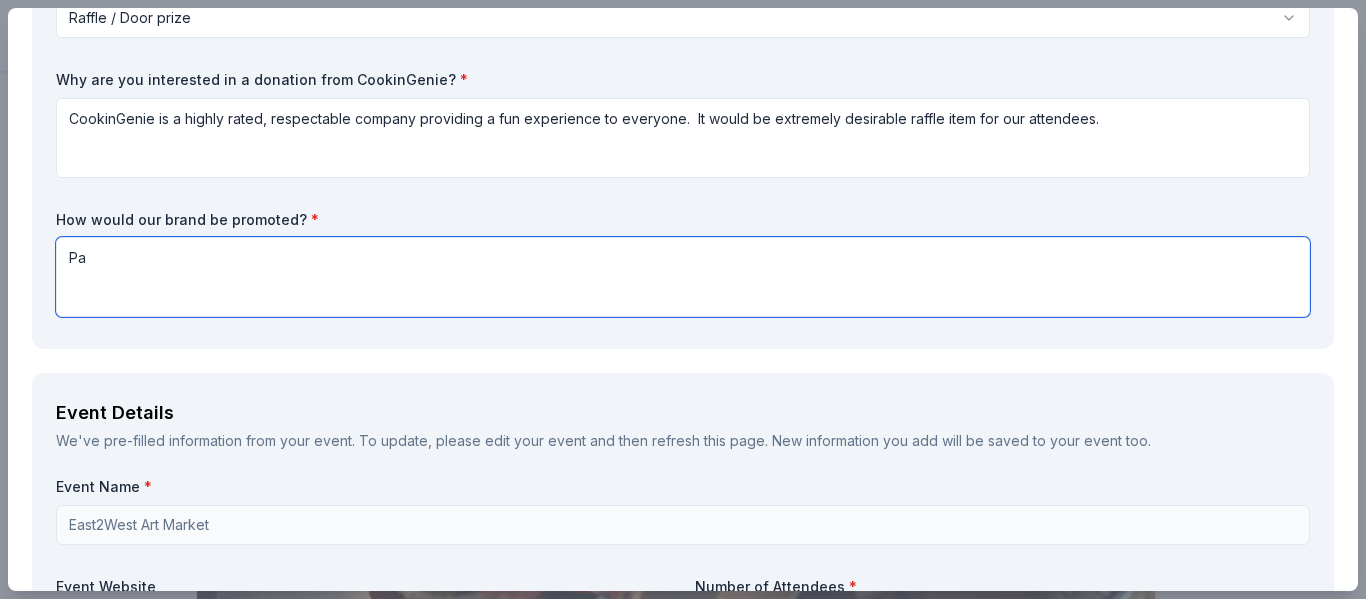 type on "P" 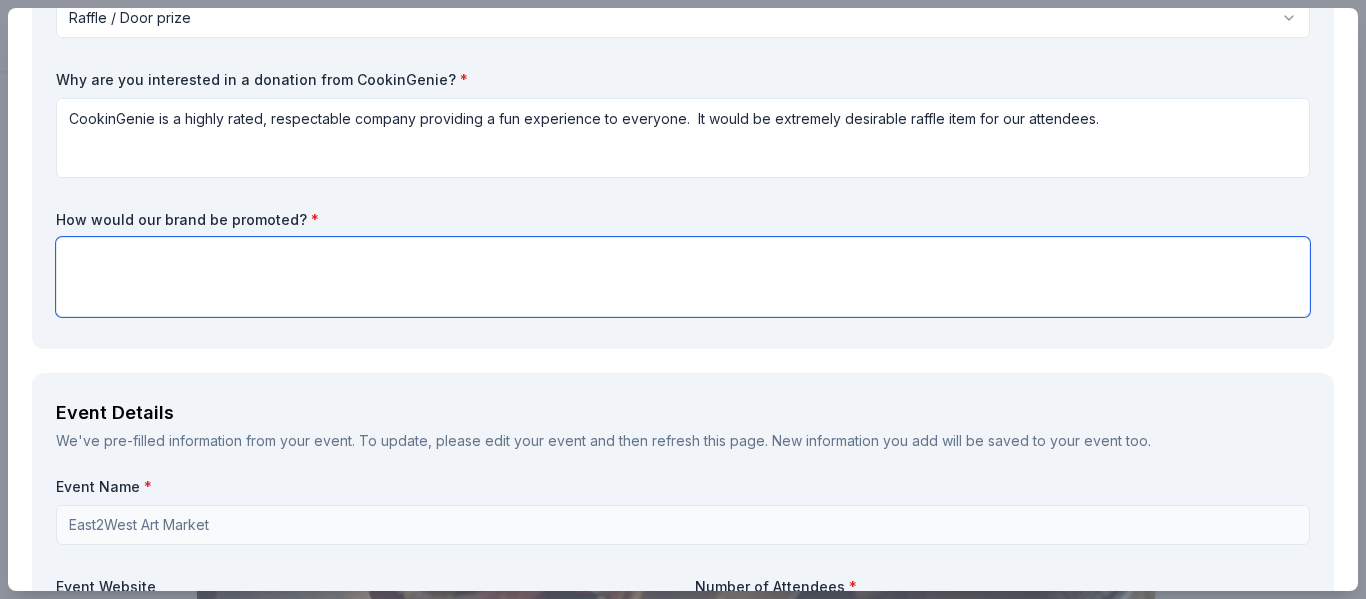 type on "A" 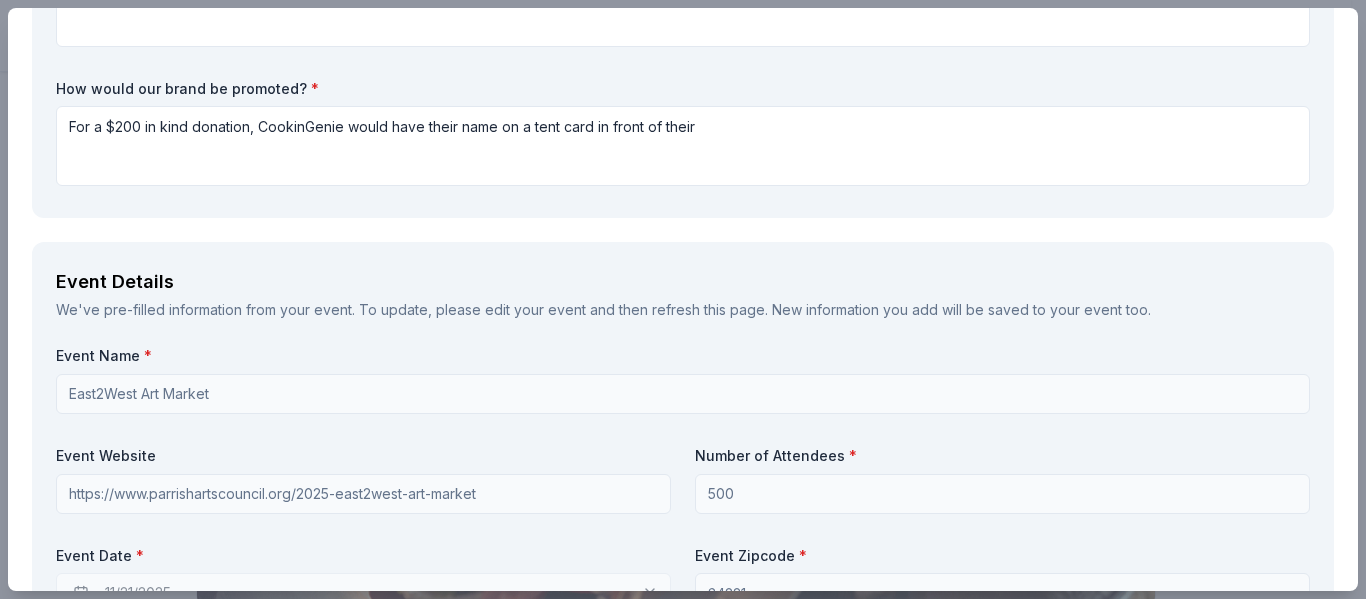 scroll, scrollTop: 464, scrollLeft: 0, axis: vertical 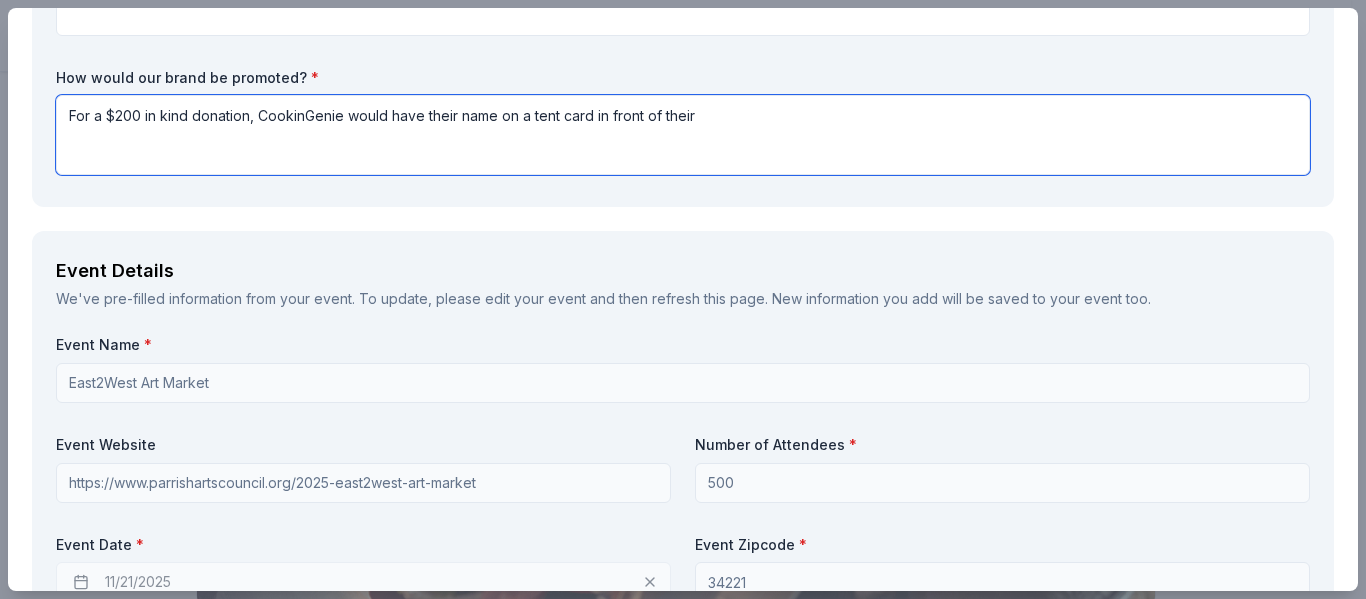 click on "For a $200 in kind donation, CookinGenie would have their name on a tent card in front of their" at bounding box center (683, 135) 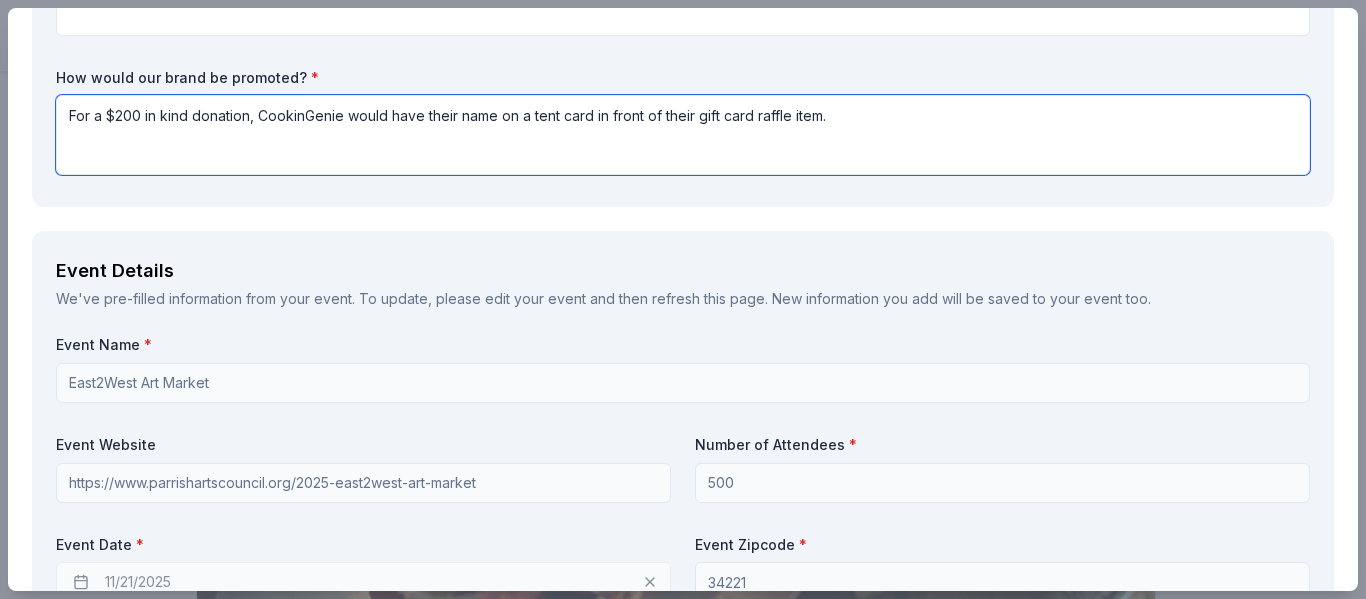 click on "For a $200 in kind donation, CookinGenie would have their name on a tent card in front of their gift card raffle item." at bounding box center (683, 135) 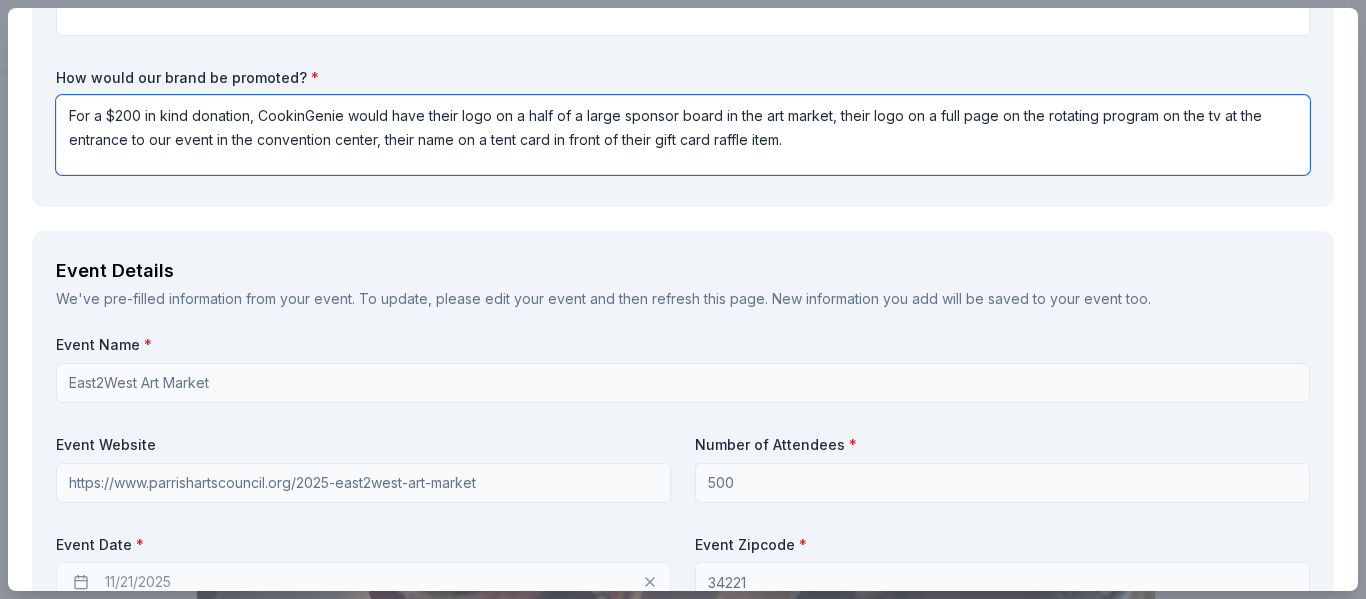 click on "For a $200 in kind donation, CookinGenie would have their logo on a half of a large sponsor board in the art market, their logo on a full page on the rotating program on the tv at the entrance to our event in the convention center, their name on a tent card in front of their gift card raffle item." at bounding box center [683, 135] 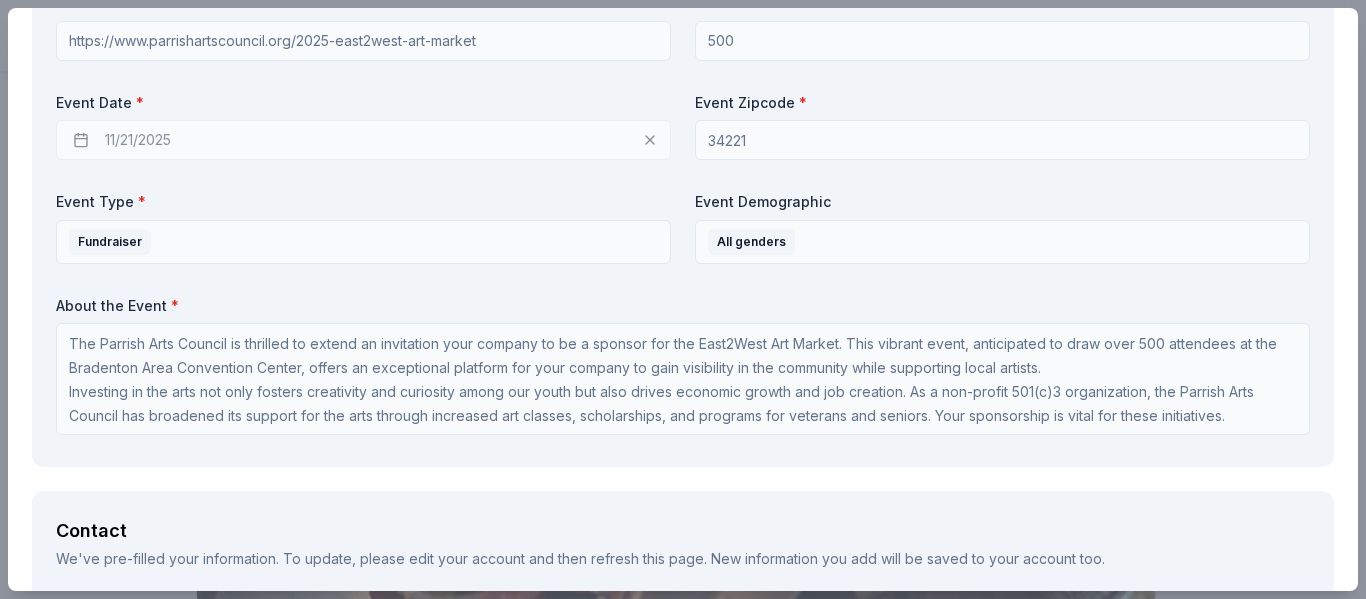 scroll, scrollTop: 1064, scrollLeft: 0, axis: vertical 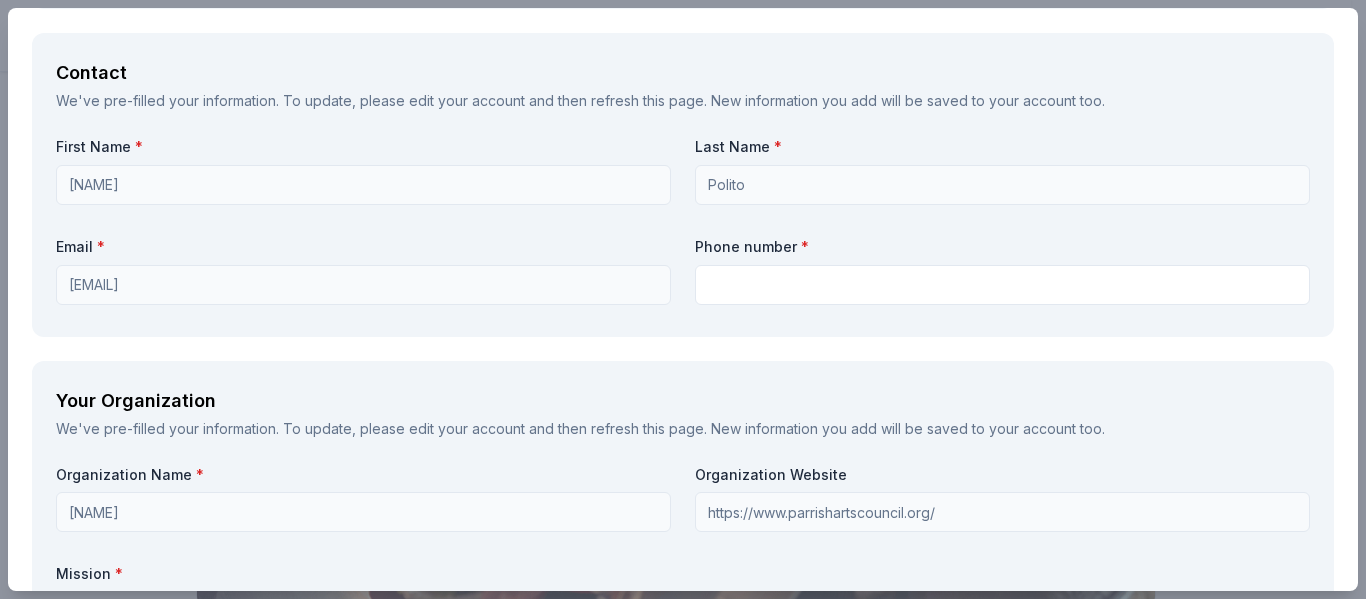 type on "For a $200 in kind donation, CookinGenie would have their logo on a half of a large sponsor board in the art market, their logo on a full page on the rotating program on the large screen tv at the entrance to our event in the convention center, their name on a tent card in front of their gift card raffle item." 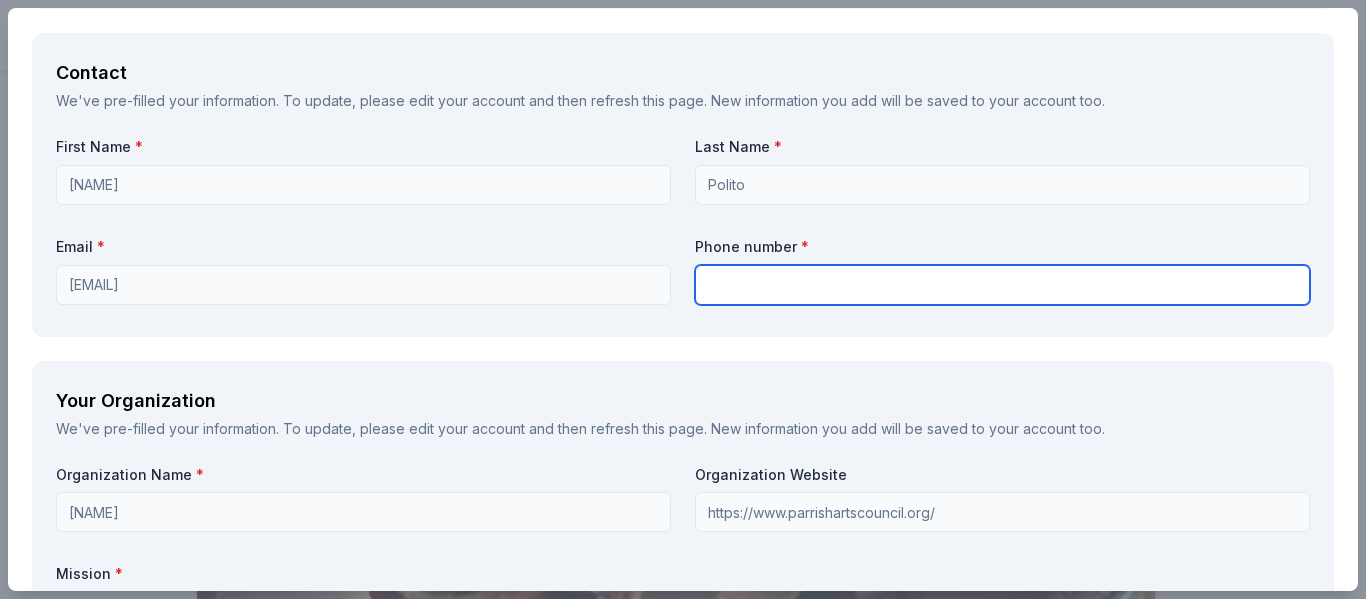 click at bounding box center (1002, 285) 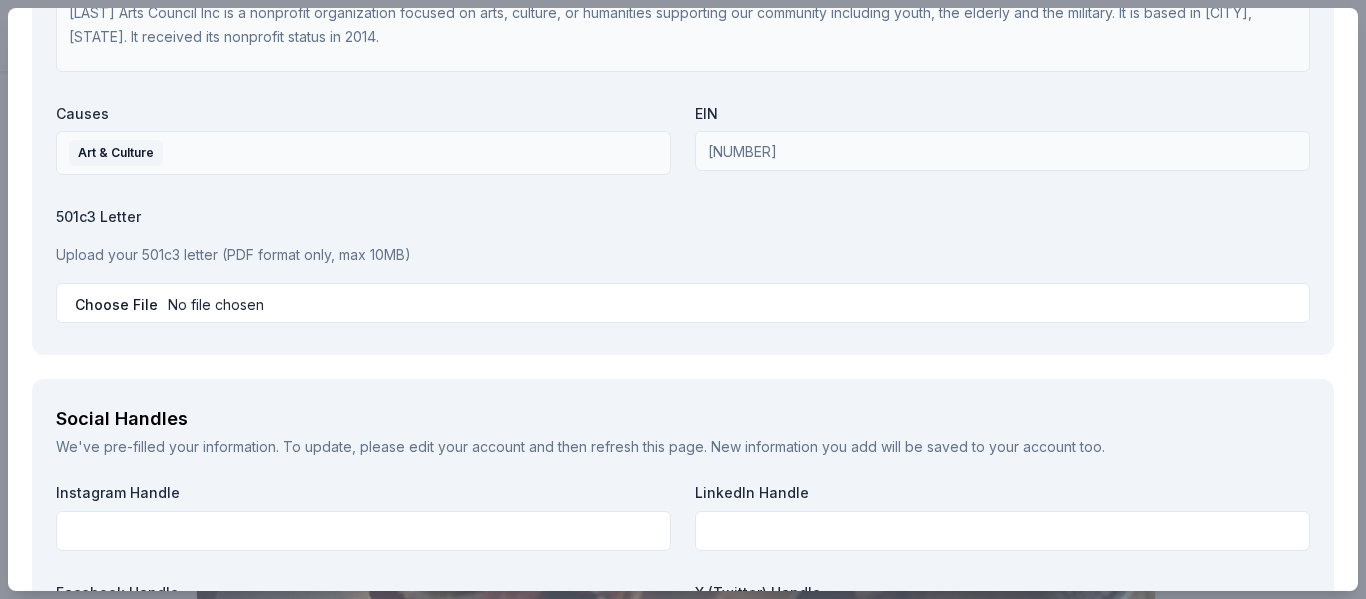 scroll, scrollTop: 2064, scrollLeft: 0, axis: vertical 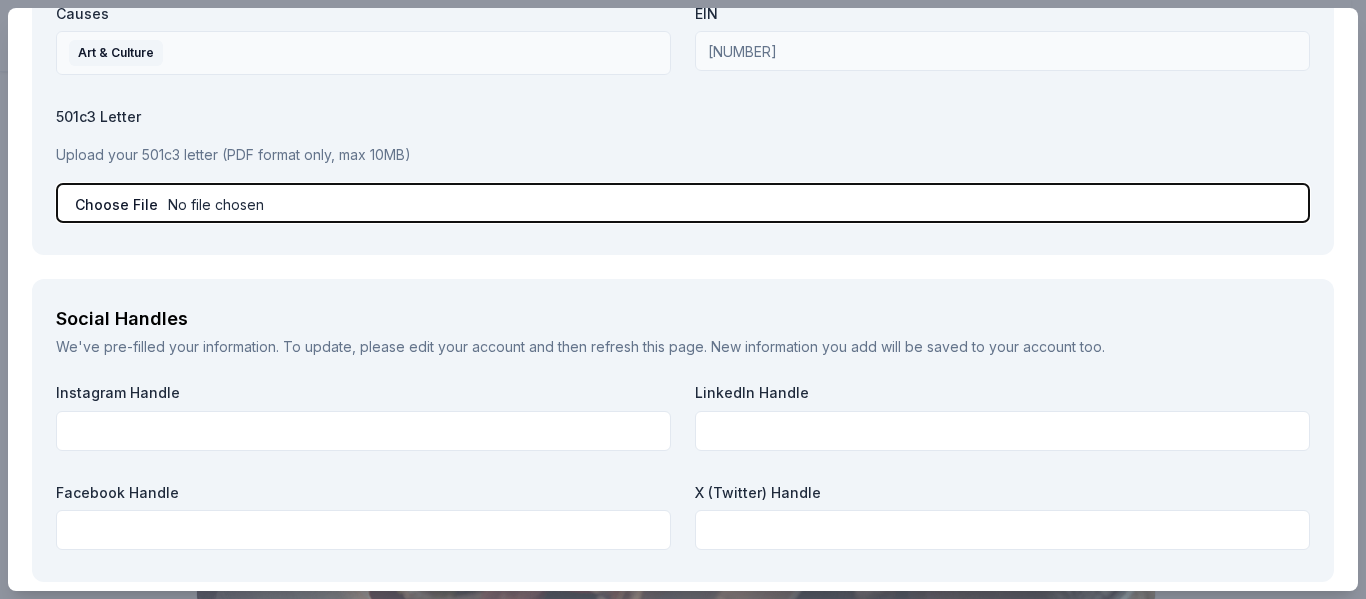 click at bounding box center [683, 203] 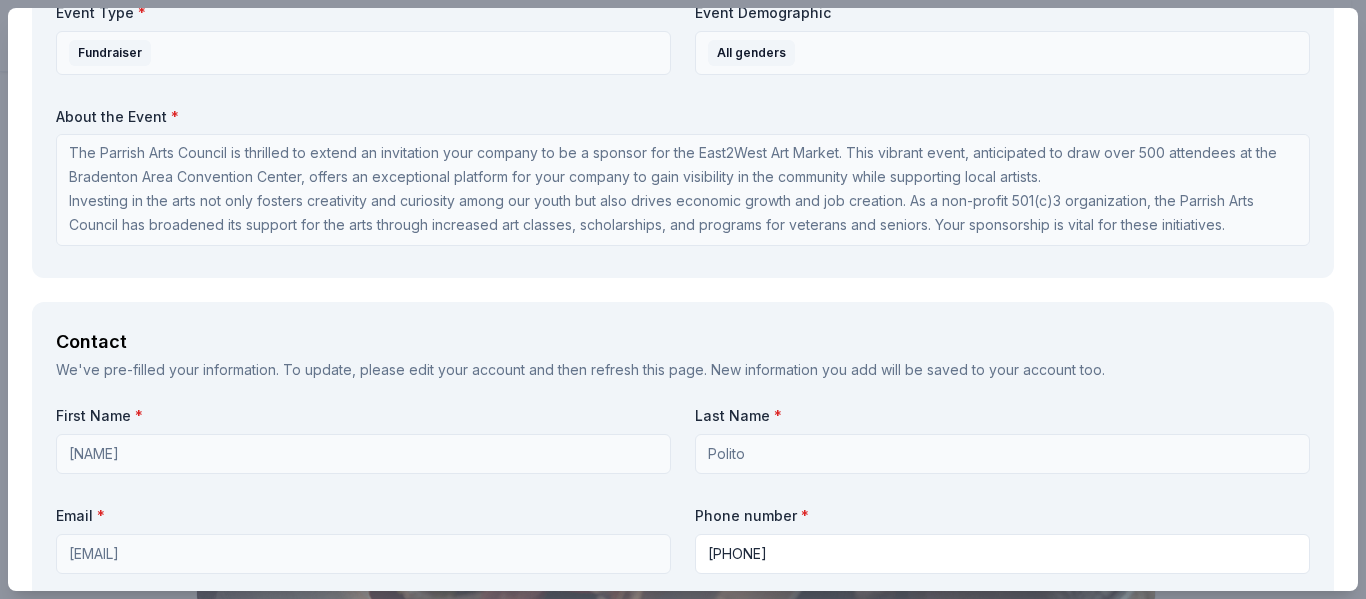 scroll, scrollTop: 1064, scrollLeft: 0, axis: vertical 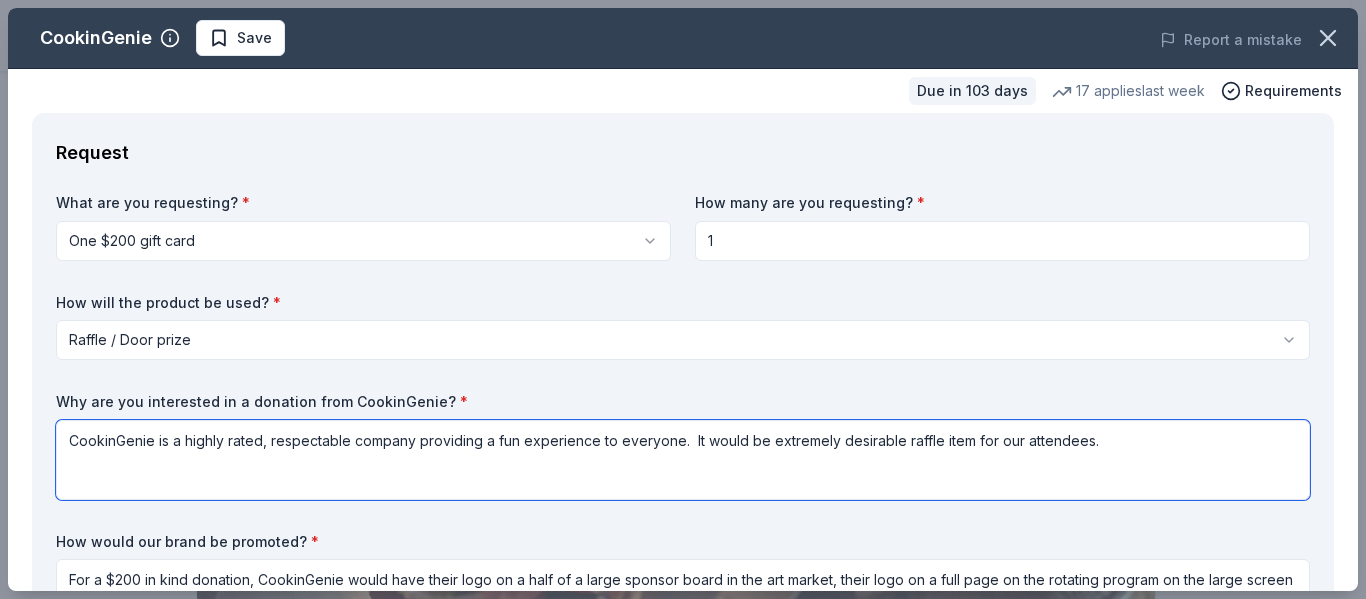 click on "CookinGenie is a highly rated, respectable company providing a fun experience to everyone.  It would be extremely desirable raffle item for our attendees." at bounding box center [683, 460] 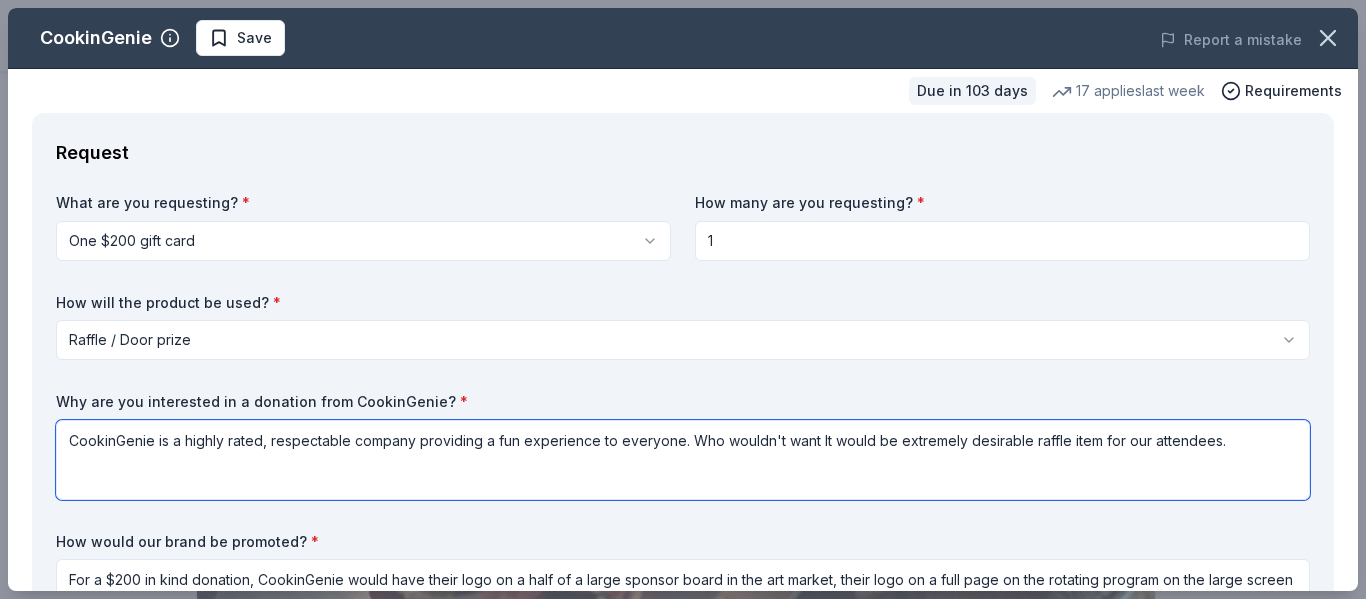 paste on ". Our chef will do all the grocery shopping for you and head over to cook on the day of your booking." 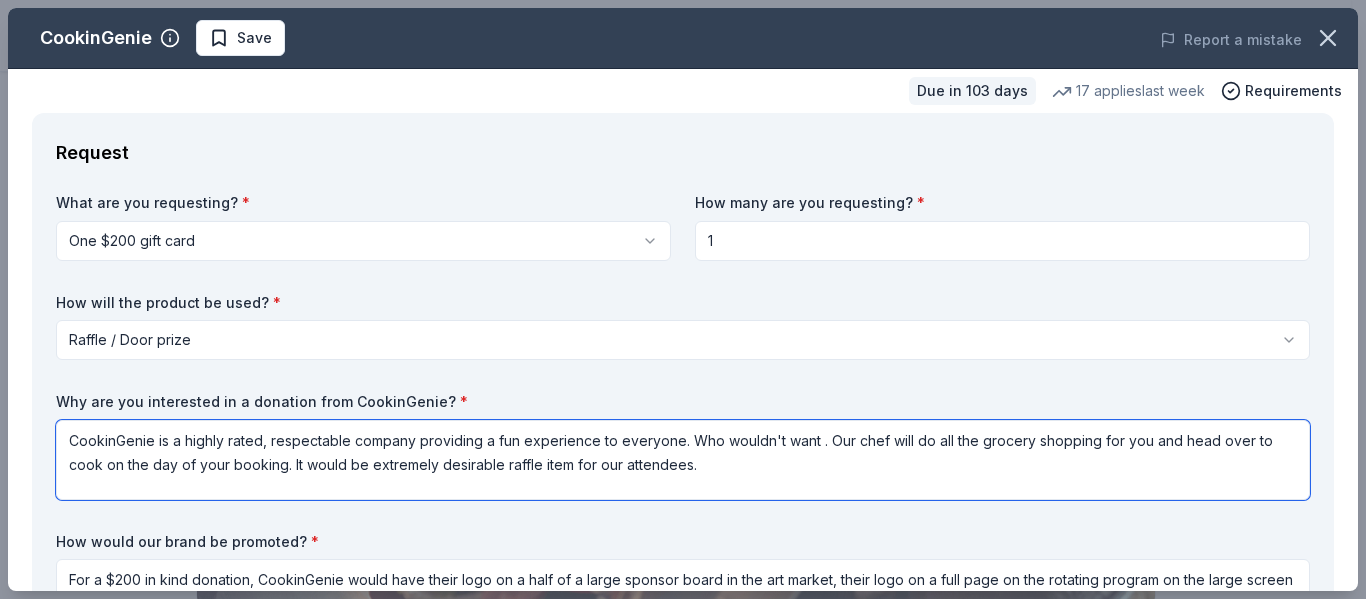 click on "CookinGenie is a highly rated, respectable company providing a fun experience to everyone. Who wouldn't want . Our chef will do all the grocery shopping for you and head over to cook on the day of your booking. It would be extremely desirable raffle item for our attendees." at bounding box center (683, 460) 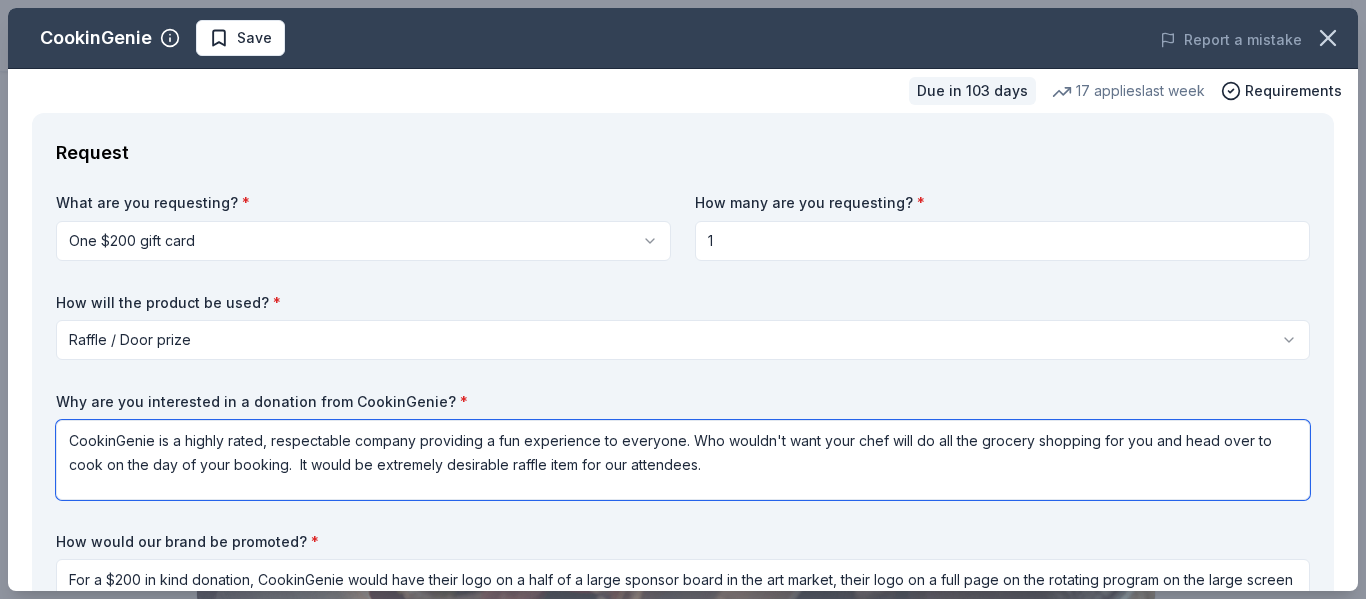 click on "CookinGenie is a highly rated, respectable company providing a fun experience to everyone. Who wouldn't want your chef will do all the grocery shopping for you and head over to cook on the day of your booking.  It would be extremely desirable raffle item for our attendees." at bounding box center (683, 460) 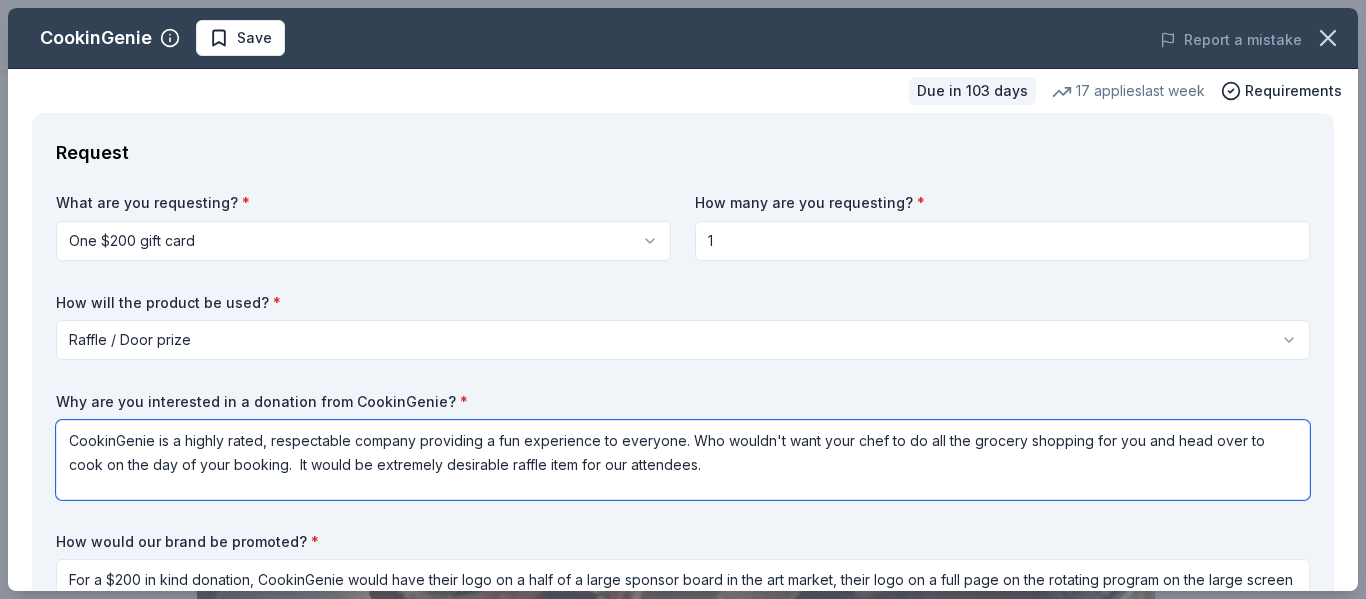 click on "CookinGenie is a highly rated, respectable company providing a fun experience to everyone. Who wouldn't want your chef to do all the grocery shopping for you and head over to cook on the day of your booking.  It would be extremely desirable raffle item for our attendees." at bounding box center [683, 460] 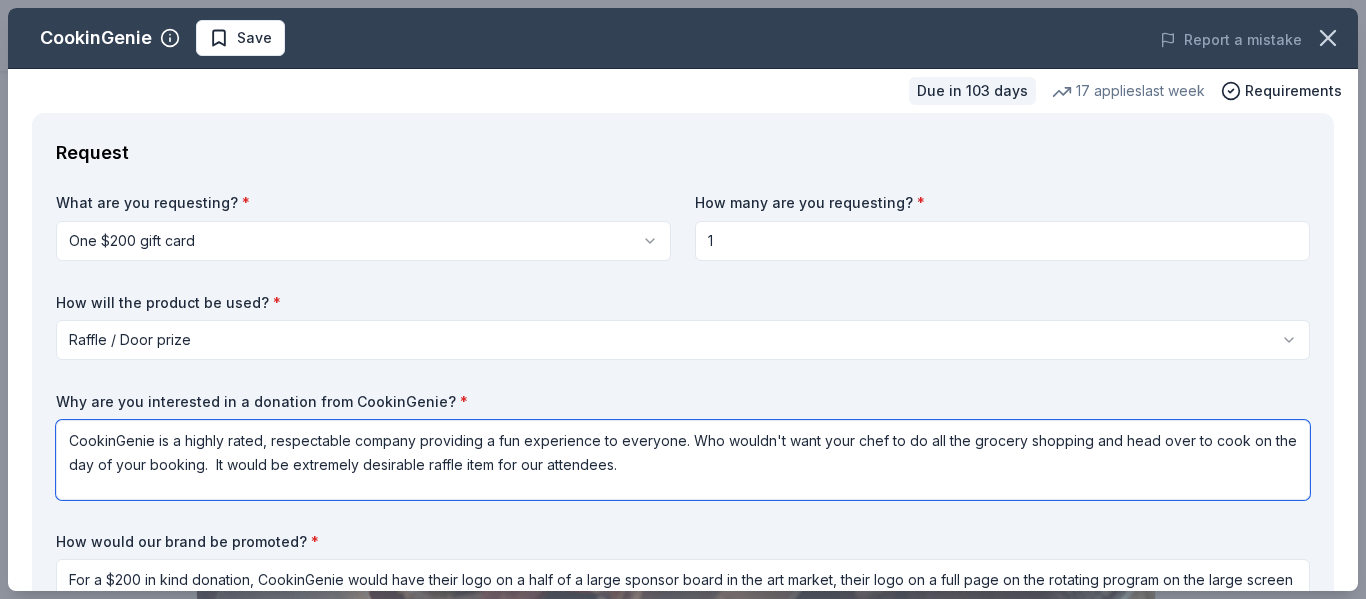 click on "CookinGenie is a highly rated, respectable company providing a fun experience to everyone. Who wouldn't want your chef to do all the grocery shopping and head over to cook on the day of your booking.  It would be extremely desirable raffle item for our attendees." at bounding box center [683, 460] 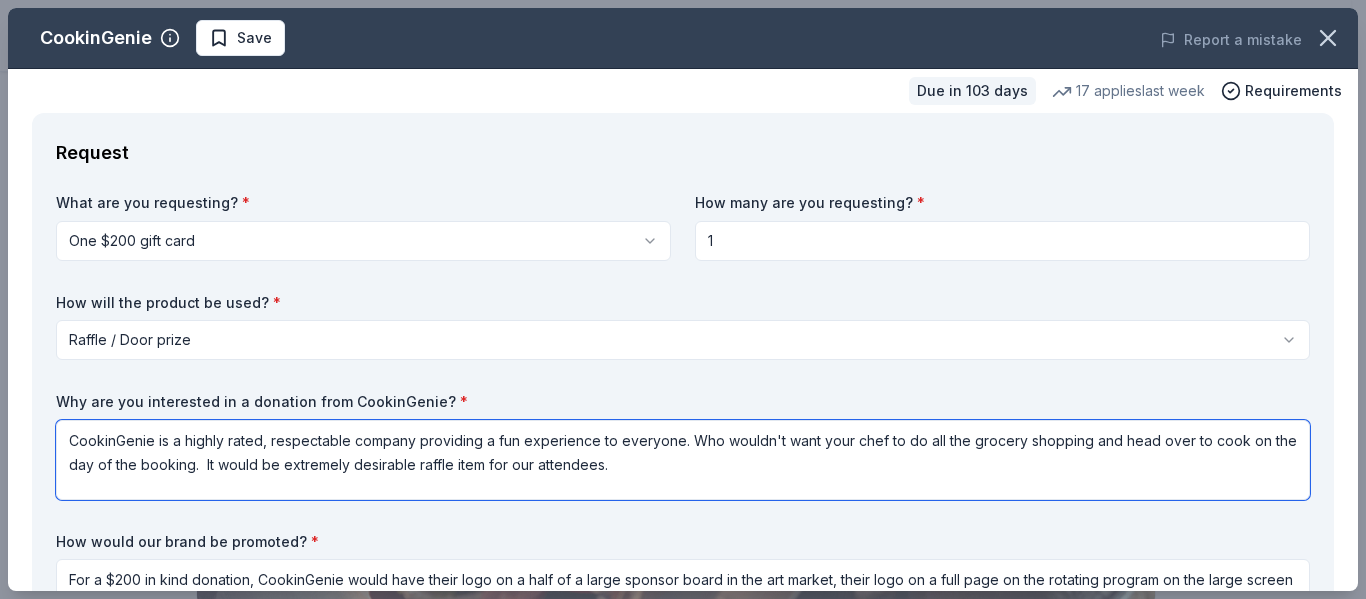 click on "CookinGenie is a highly rated, respectable company providing a fun experience to everyone. Who wouldn't want your chef to do all the grocery shopping and head over to cook on the day of the booking.  It would be extremely desirable raffle item for our attendees." at bounding box center (683, 460) 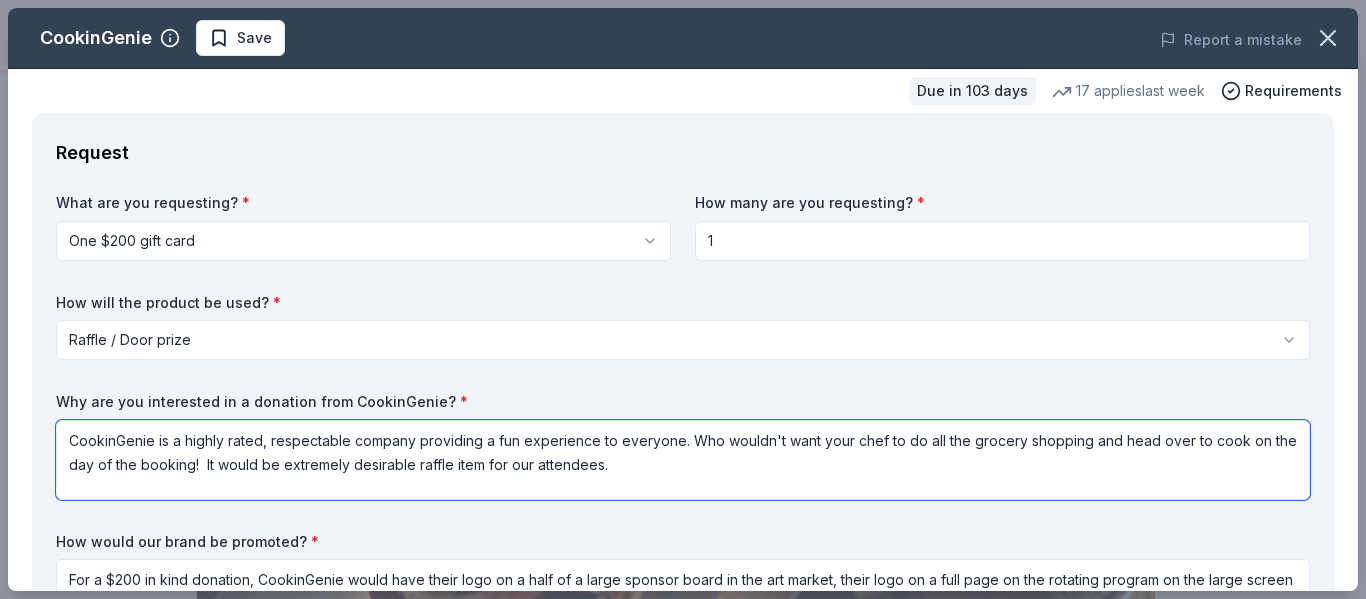 click on "CookinGenie is a highly rated, respectable company providing a fun experience to everyone. Who wouldn't want your chef to do all the grocery shopping and head over to cook on the day of the booking!  It would be extremely desirable raffle item for our attendees." at bounding box center (683, 460) 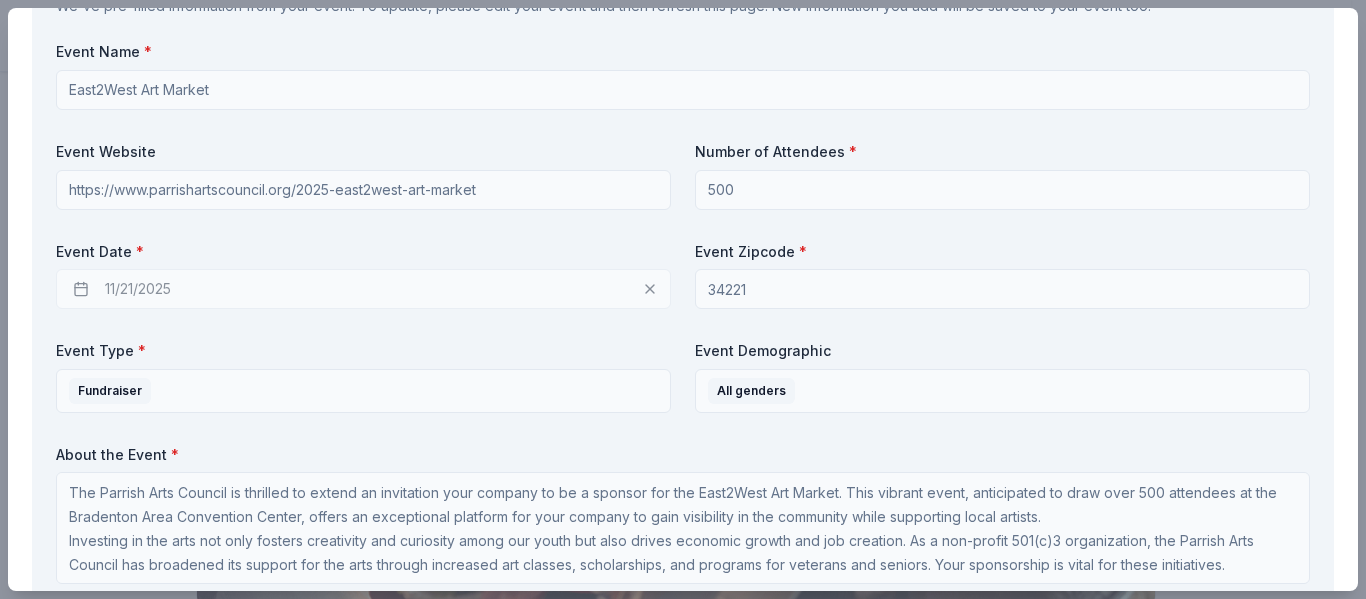 scroll, scrollTop: 800, scrollLeft: 0, axis: vertical 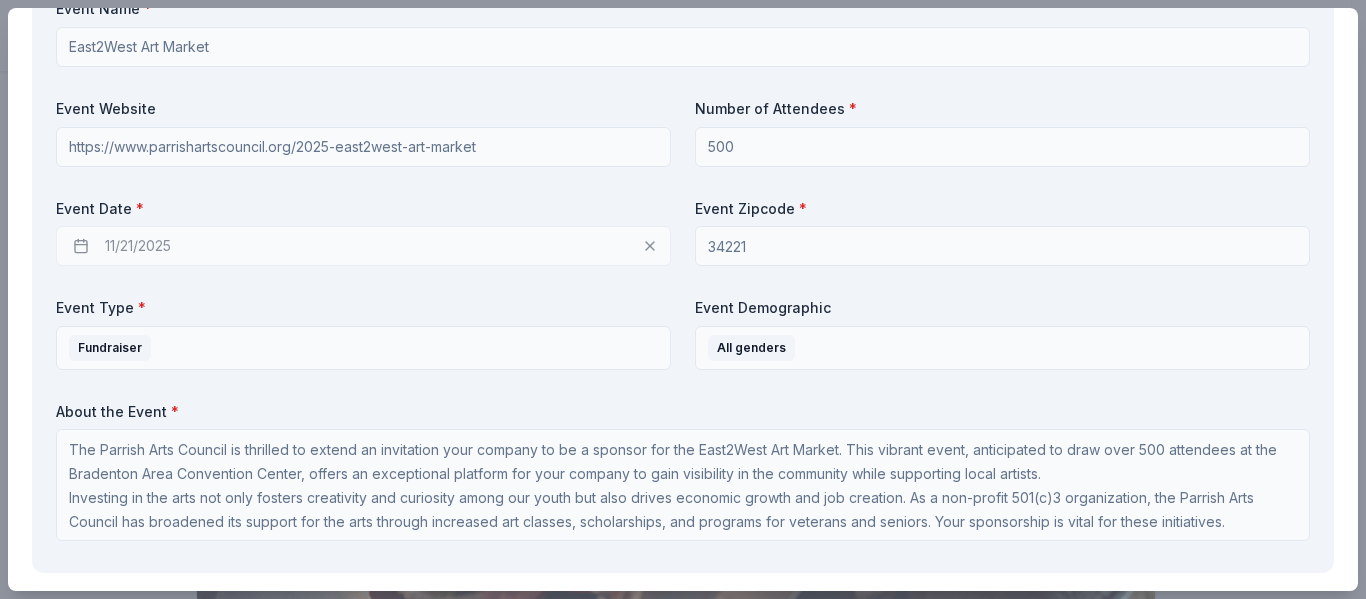 type on "CookinGenie is a highly rated, respectable company providing a fun experience to everyone. Who wouldn't want your chef to do all the grocery shopping and head over to cook on the day of the booking!  It would be extremely desirable raffle item for our attendees.  I will definitely be bidding on it myself!" 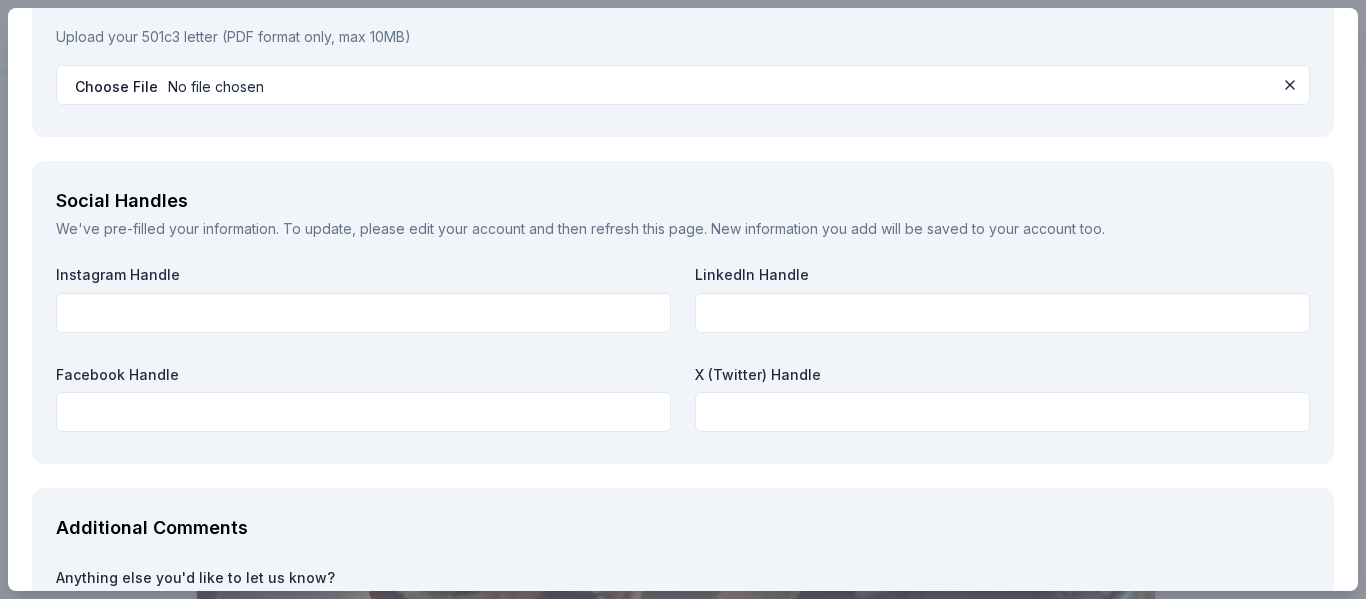 scroll, scrollTop: 2209, scrollLeft: 0, axis: vertical 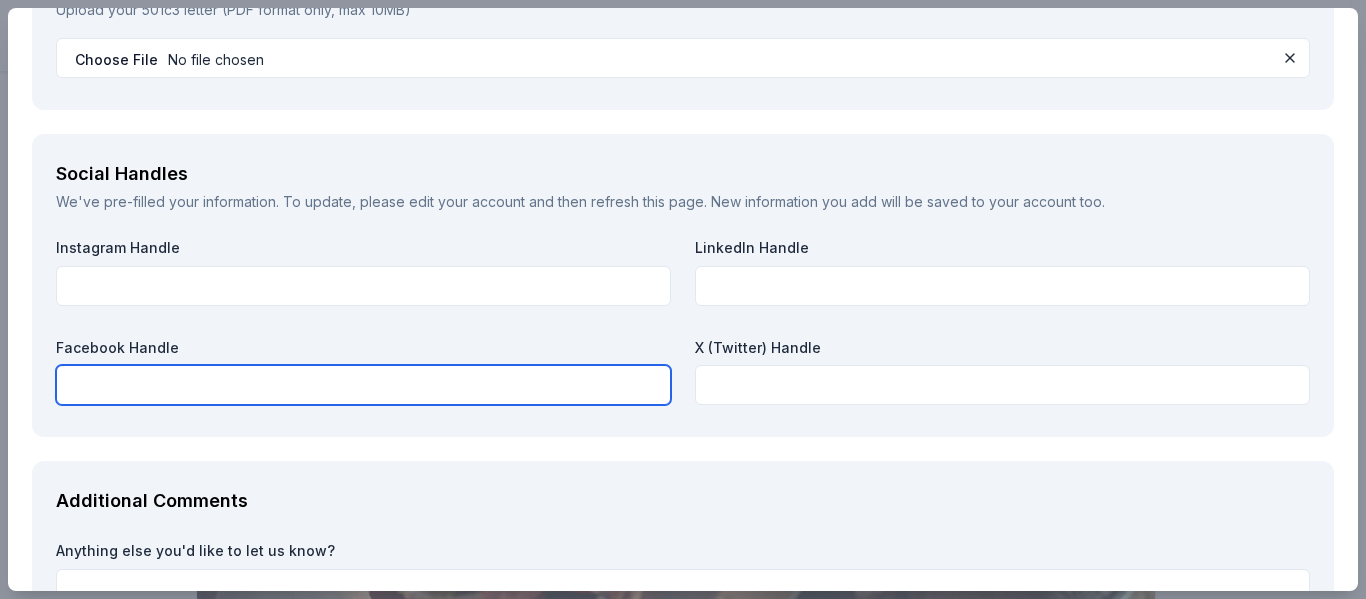 click at bounding box center [363, 385] 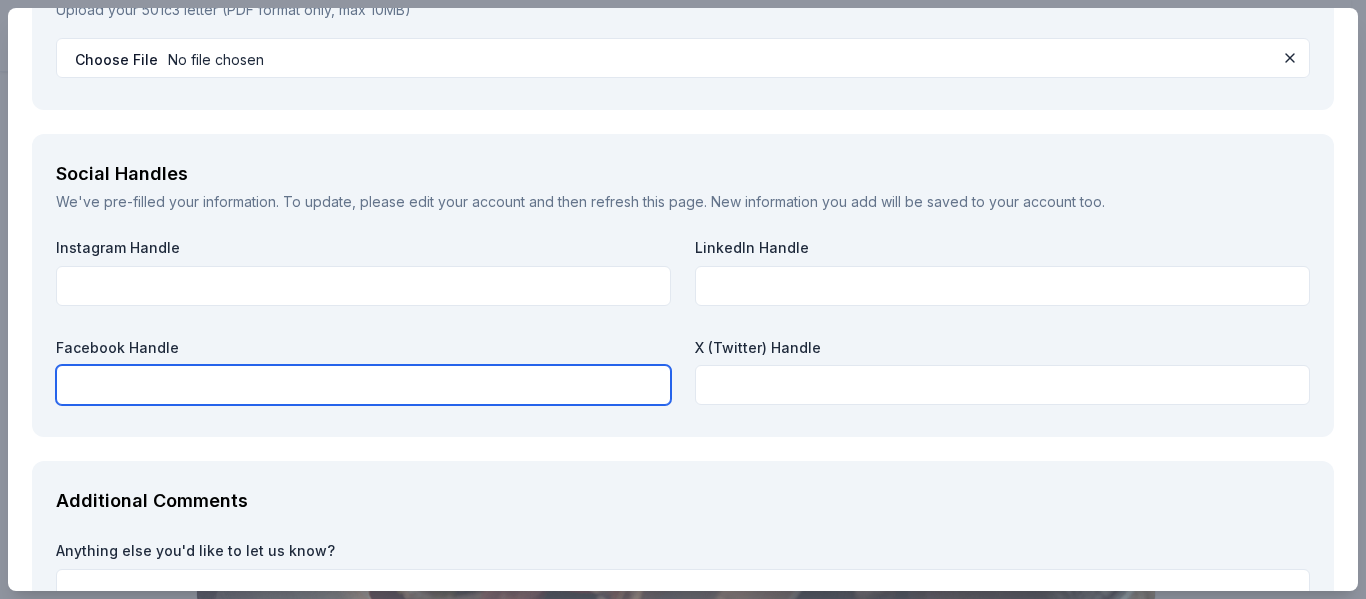 paste on "https://www.facebook.com/TheParrishArtsCouncil" 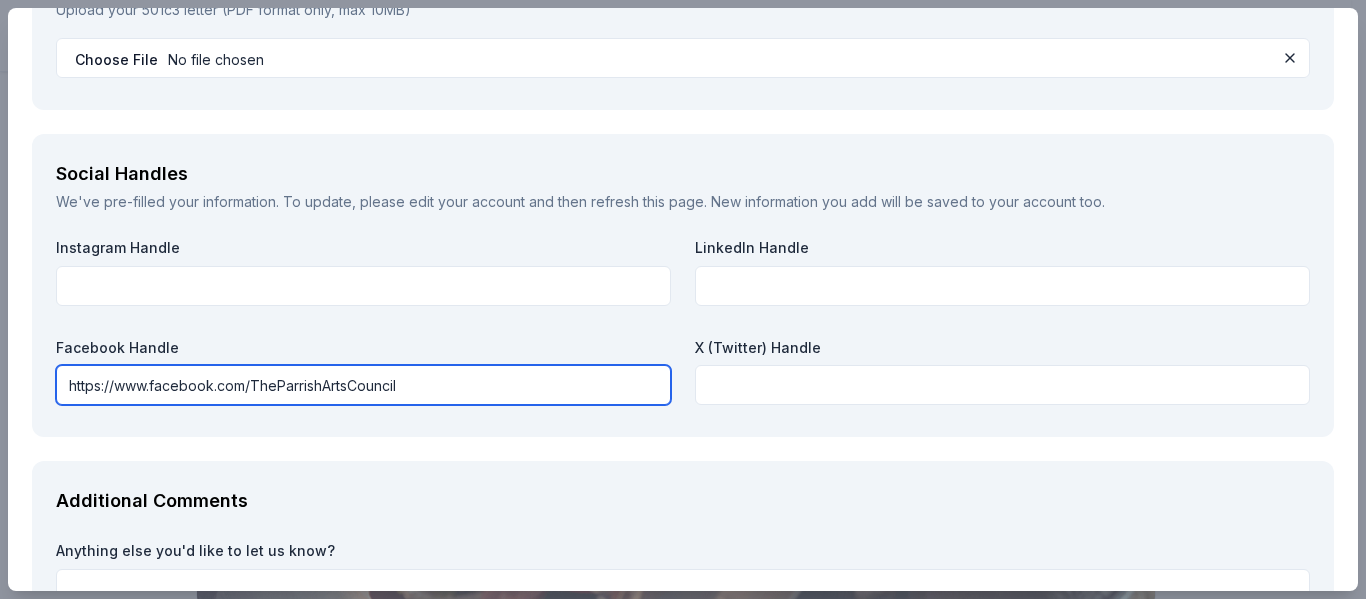 click on "https://www.facebook.com/TheParrishArtsCouncil" at bounding box center [363, 385] 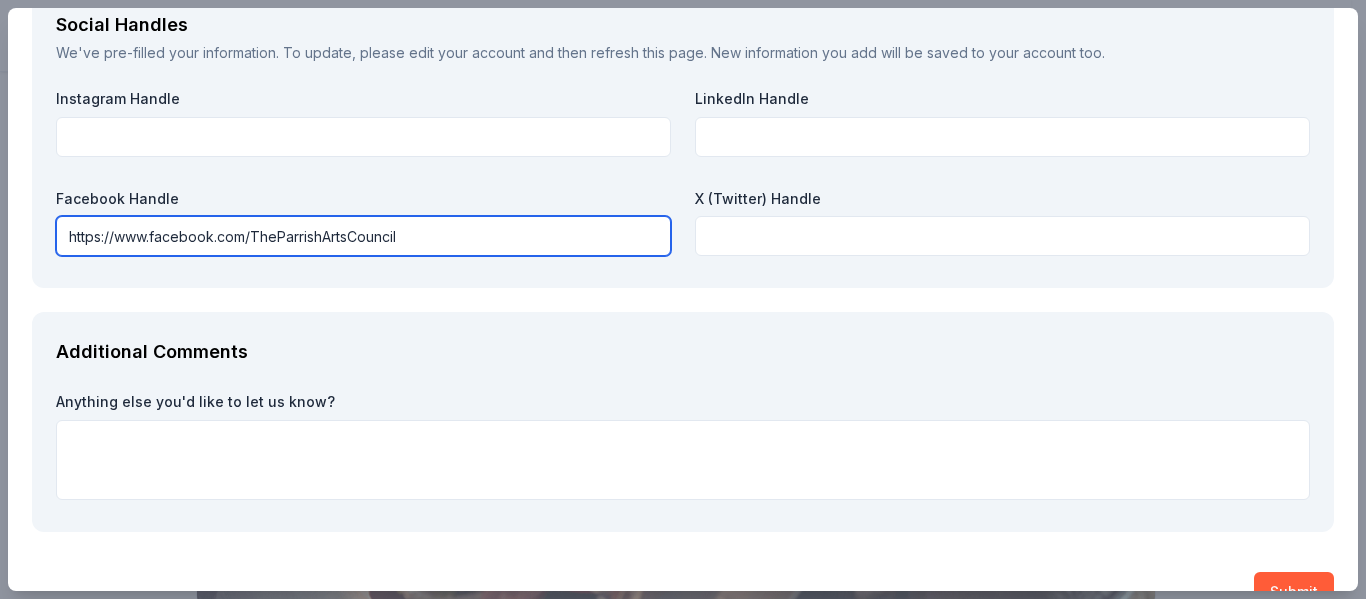 scroll, scrollTop: 2403, scrollLeft: 0, axis: vertical 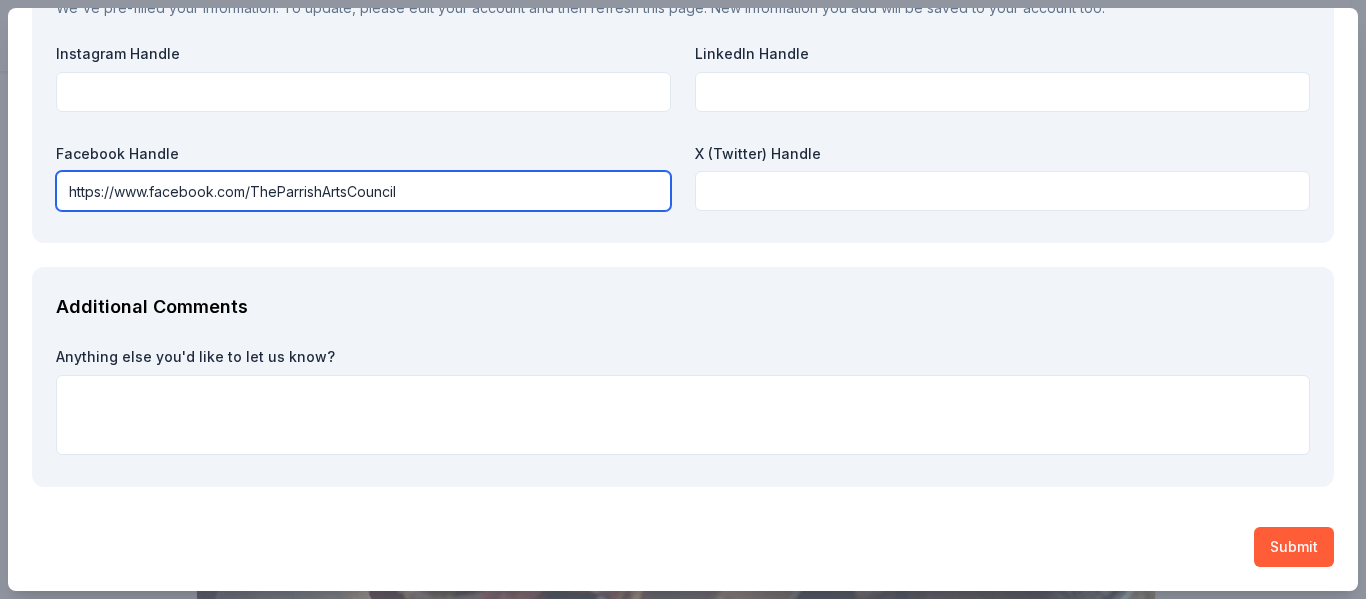 type on "https://www.facebook.com/TheParrishArtsCouncil" 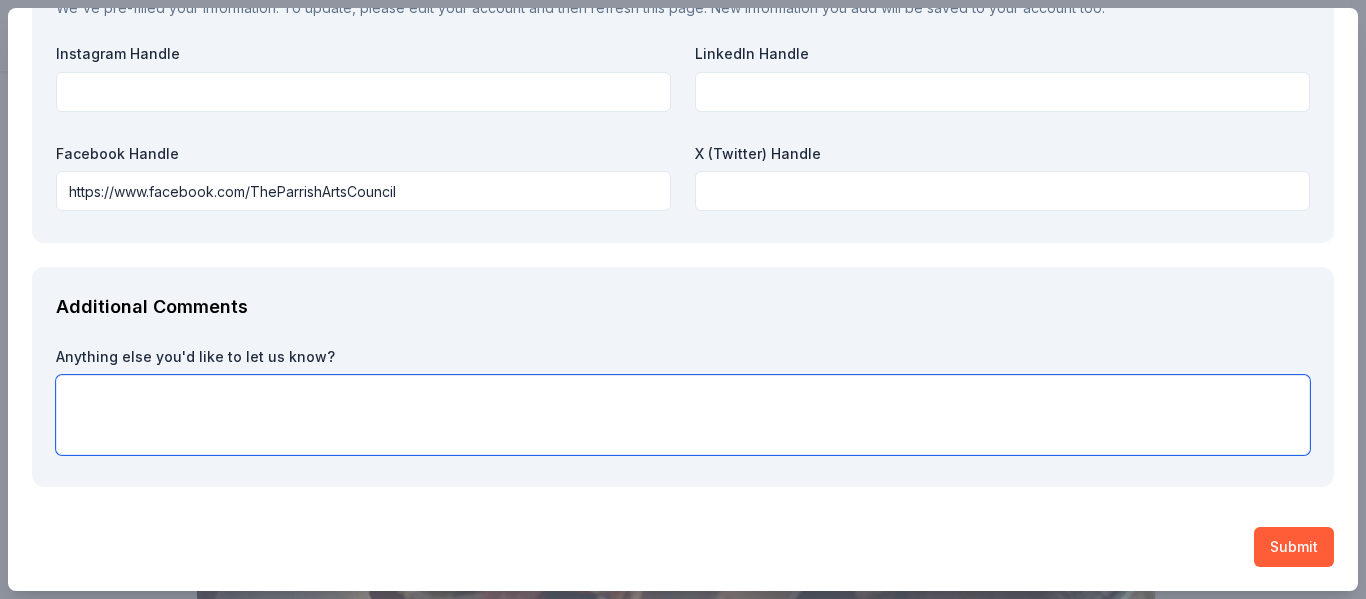 click at bounding box center [683, 415] 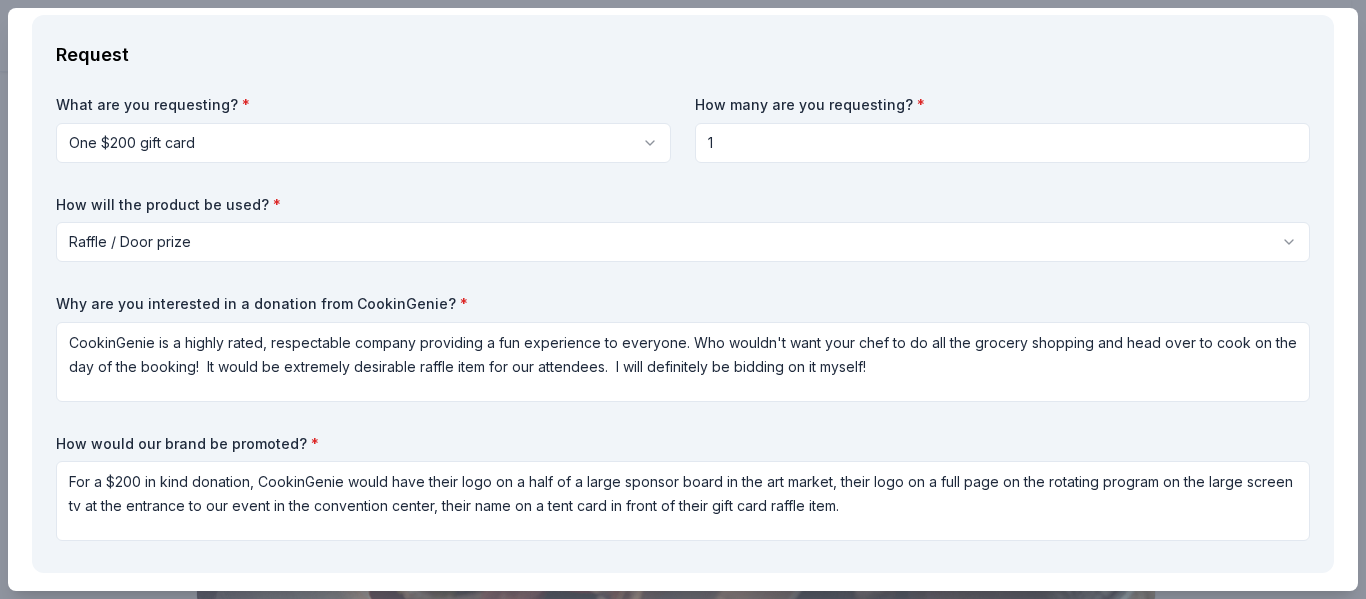 scroll, scrollTop: 0, scrollLeft: 0, axis: both 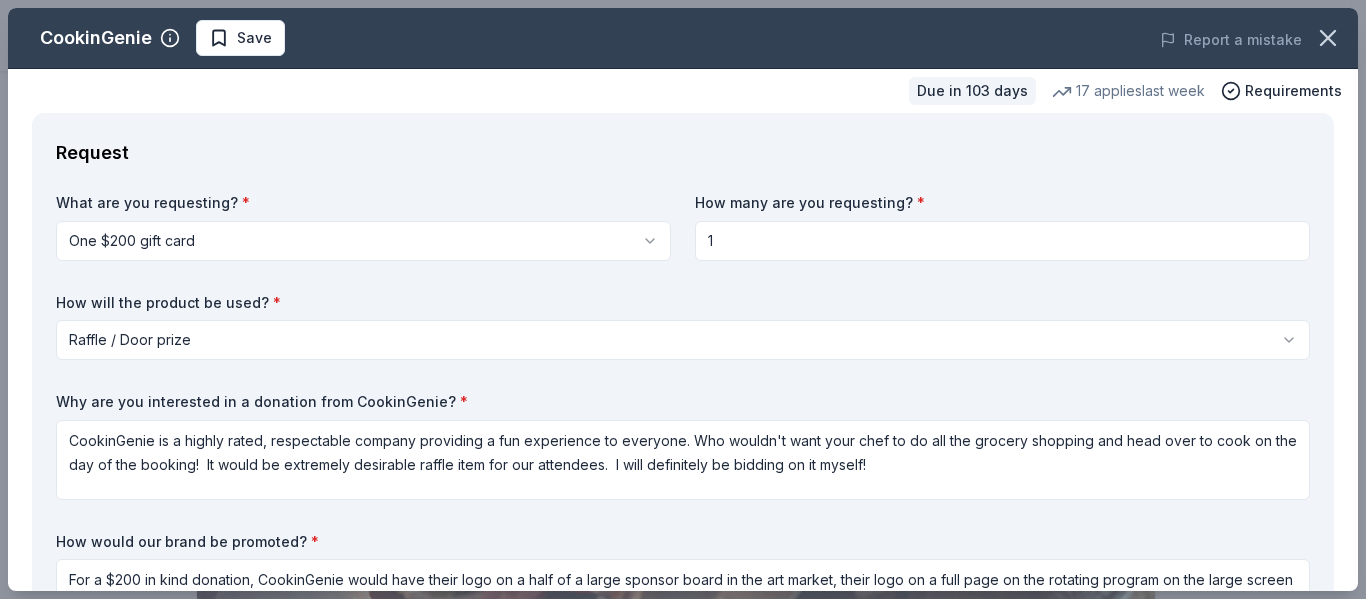 type on "Thank you very much for considering our application. We appreciate your generosity" 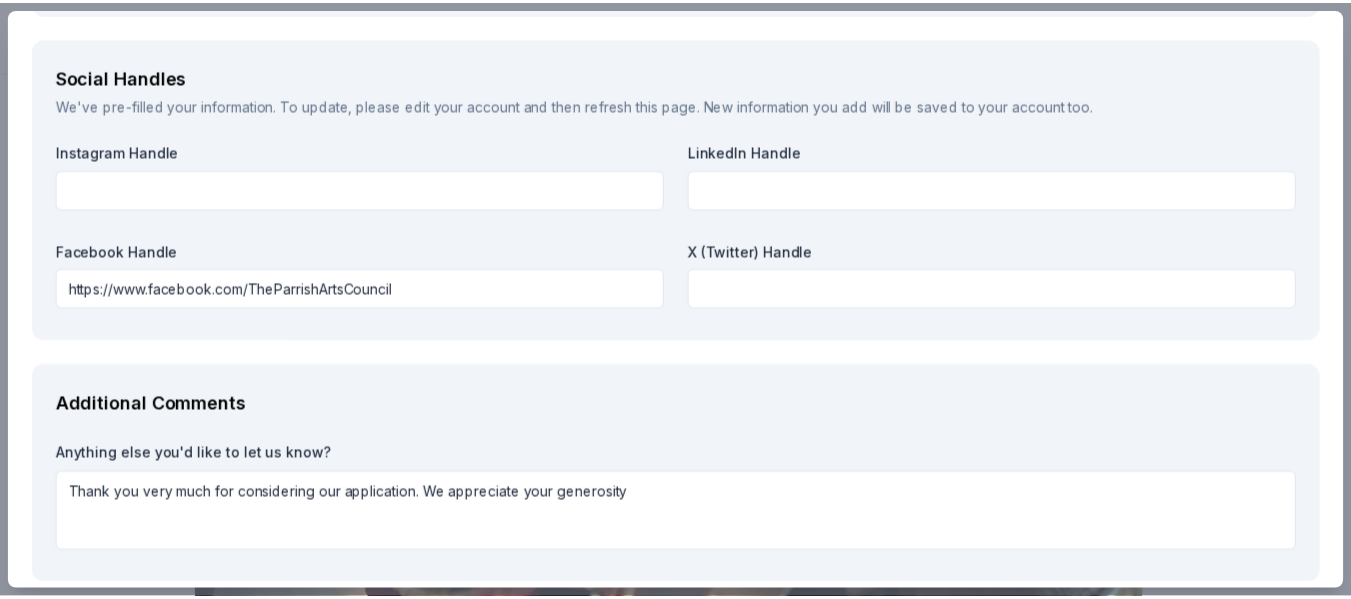 scroll, scrollTop: 2403, scrollLeft: 0, axis: vertical 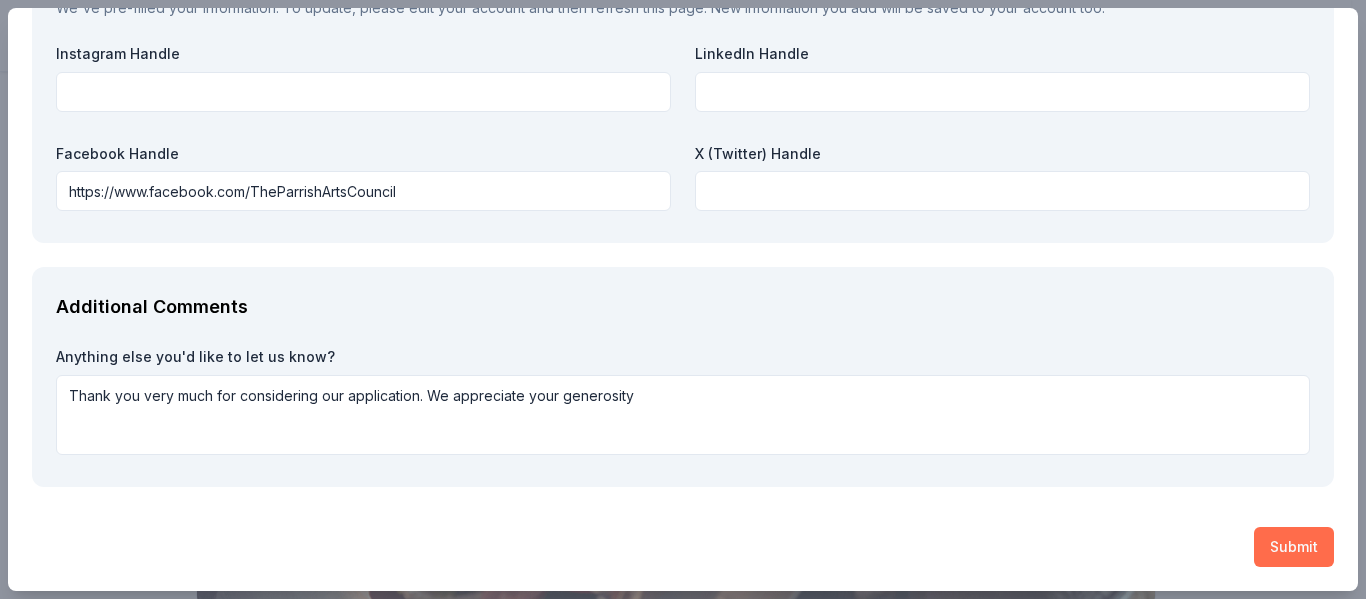 click on "Submit" at bounding box center (1294, 547) 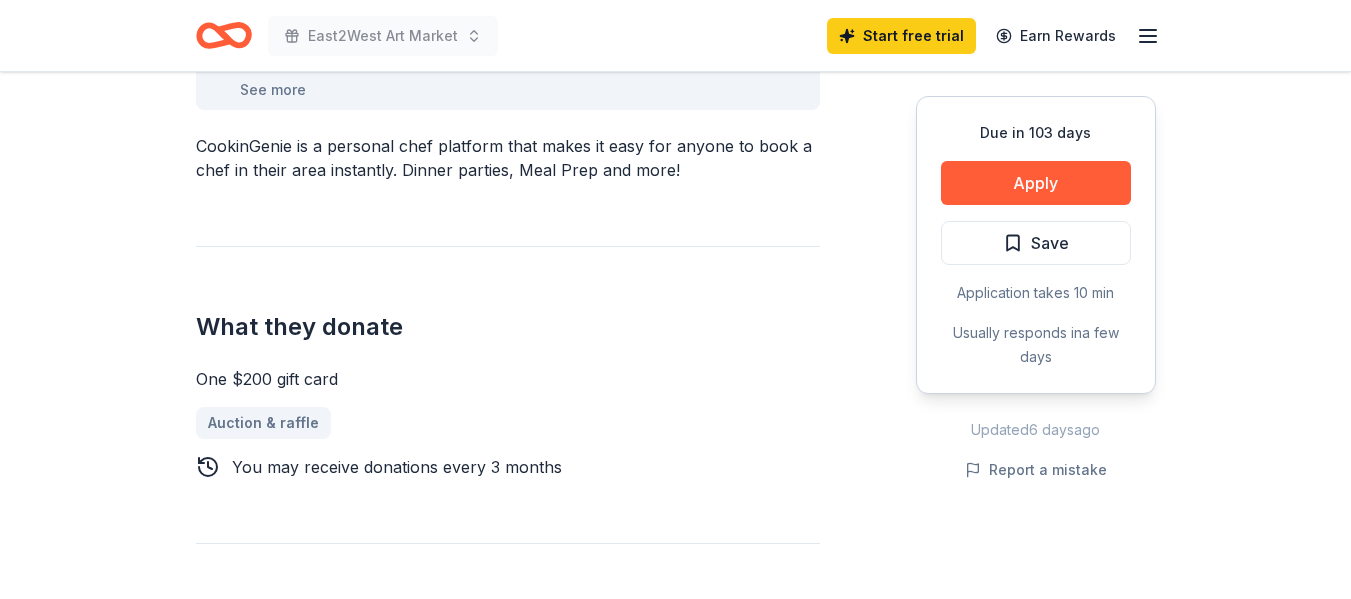 scroll, scrollTop: 500, scrollLeft: 0, axis: vertical 